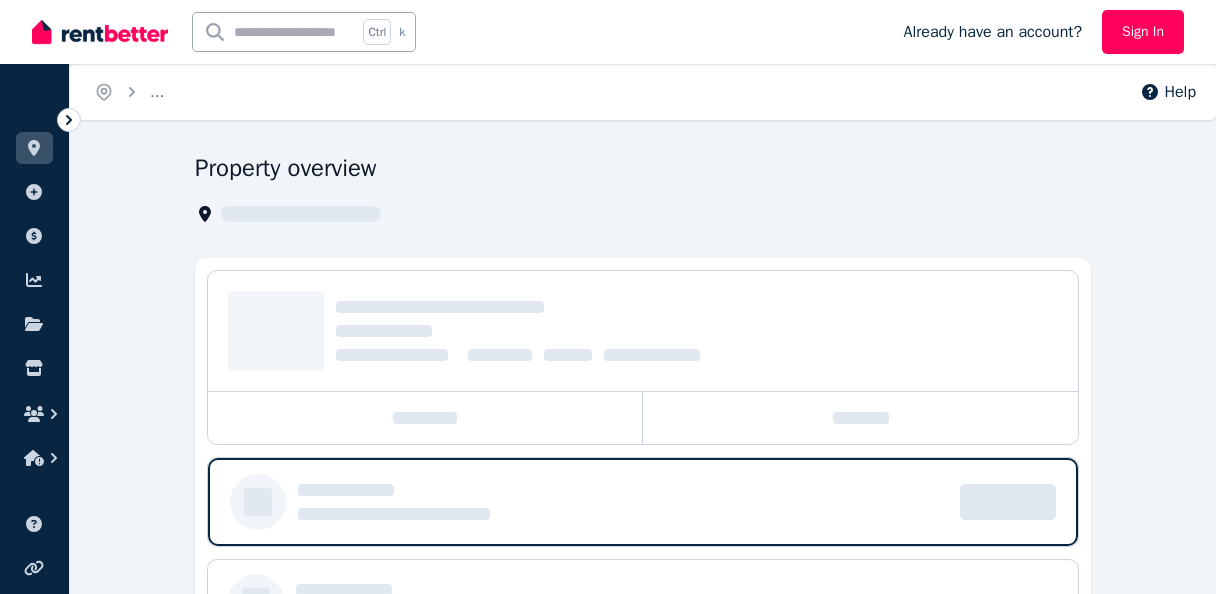 scroll, scrollTop: 0, scrollLeft: 0, axis: both 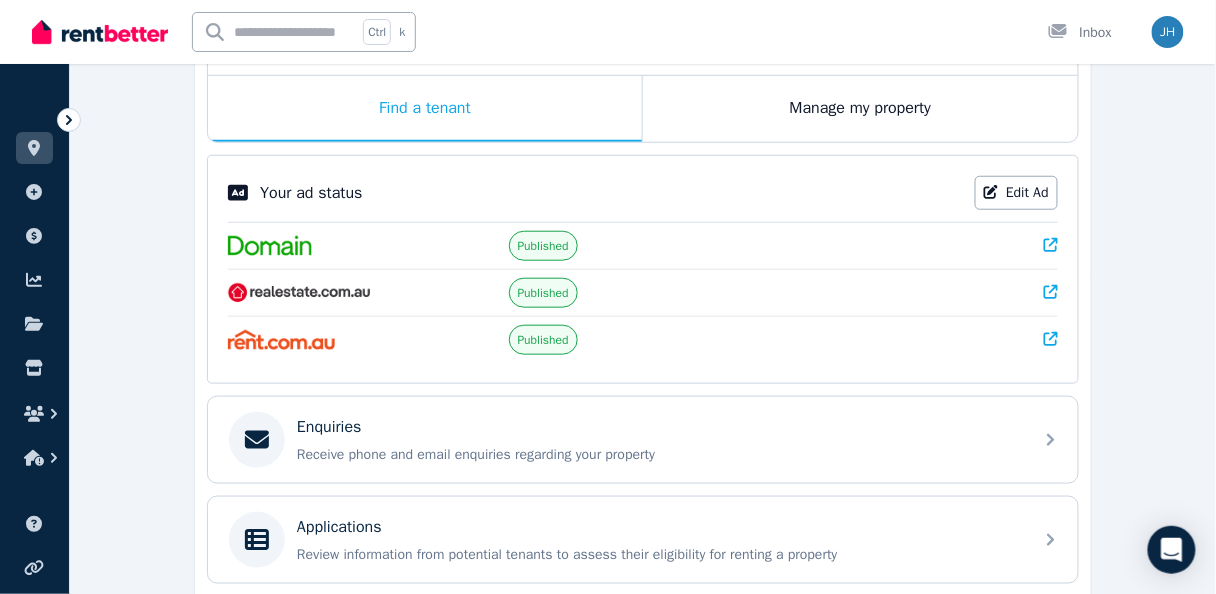 click 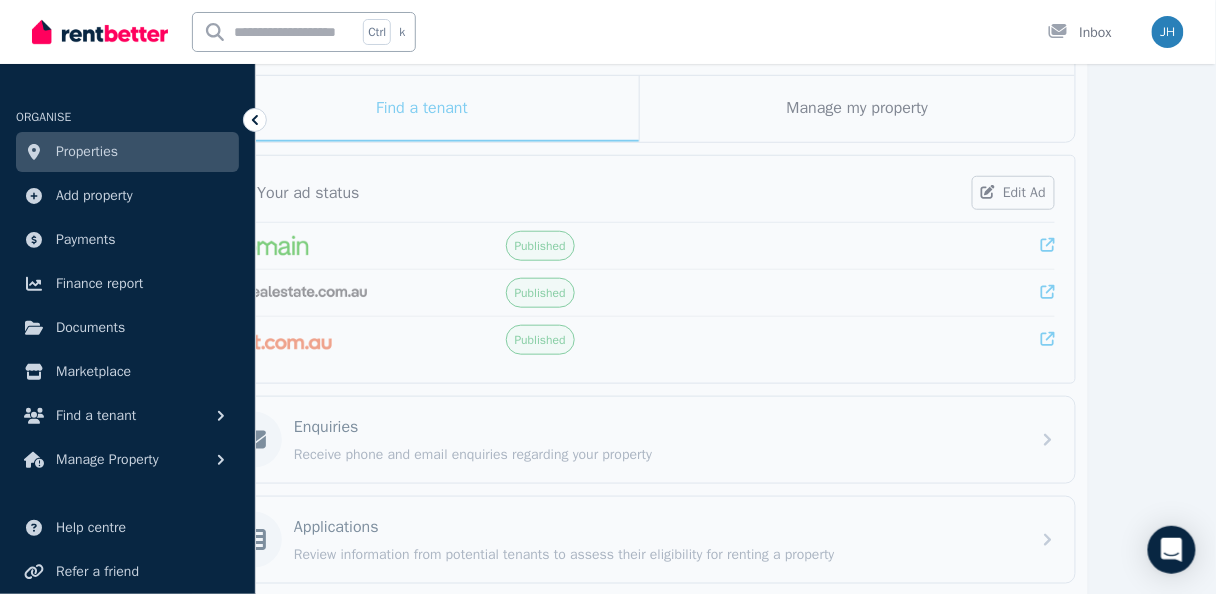 click 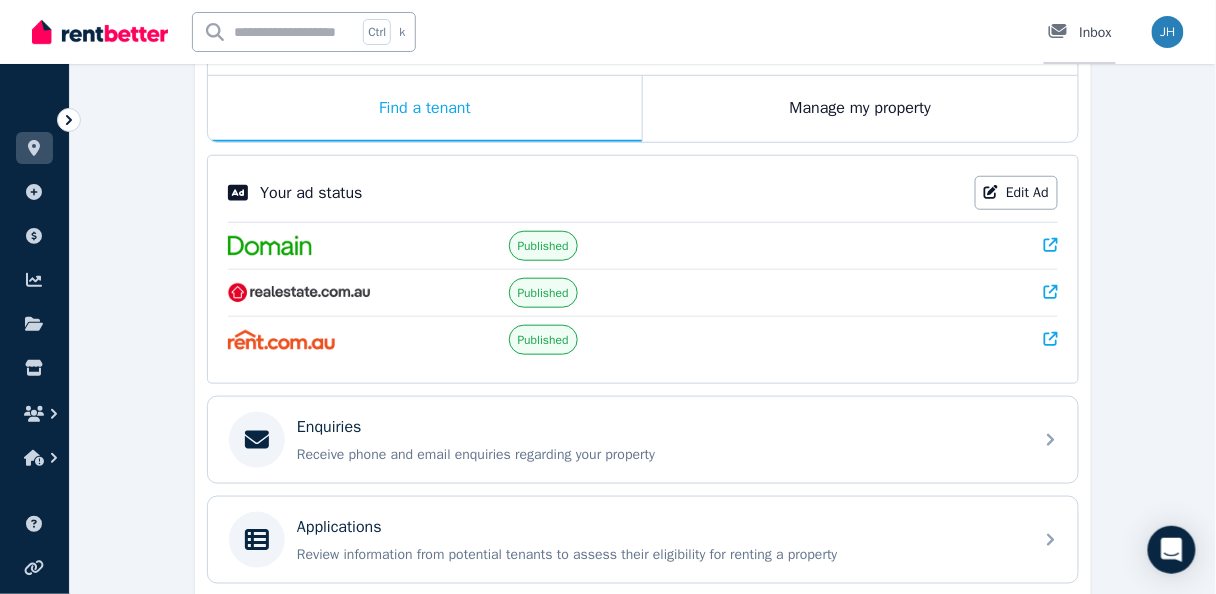 click on "Inbox" at bounding box center [1080, 33] 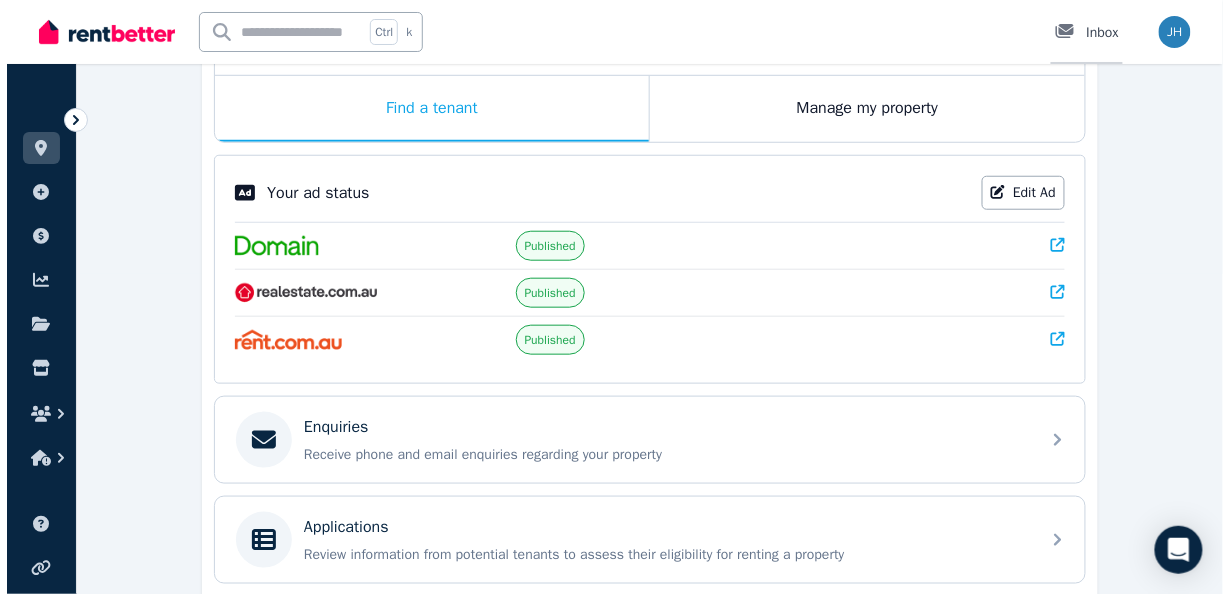 scroll, scrollTop: 0, scrollLeft: 0, axis: both 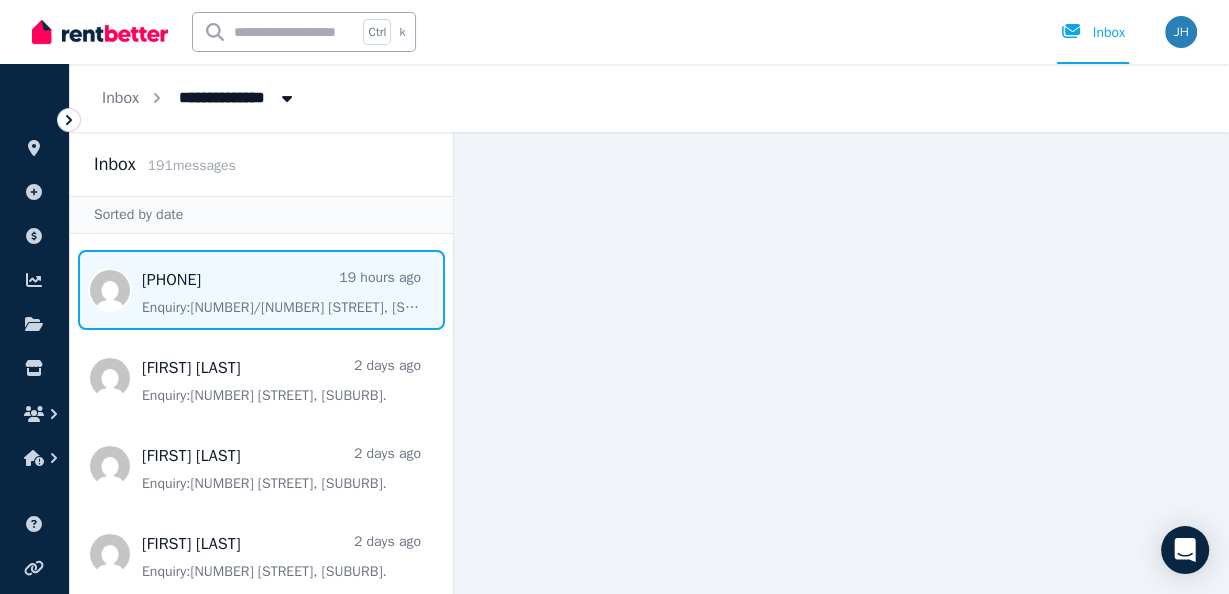 click at bounding box center (261, 290) 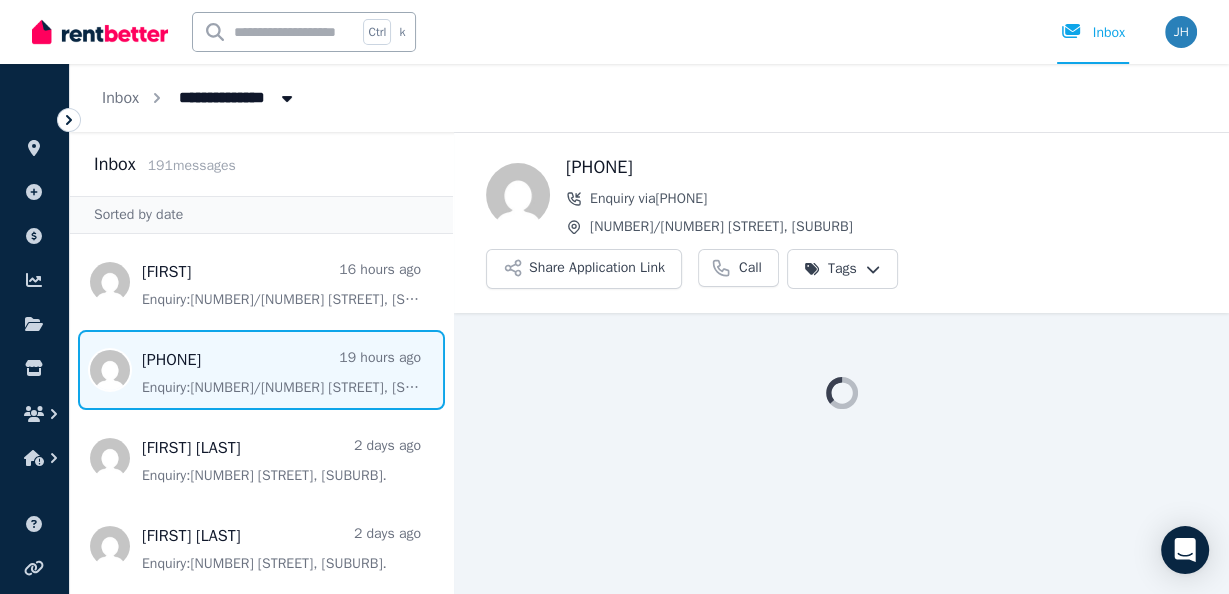 scroll, scrollTop: 0, scrollLeft: 0, axis: both 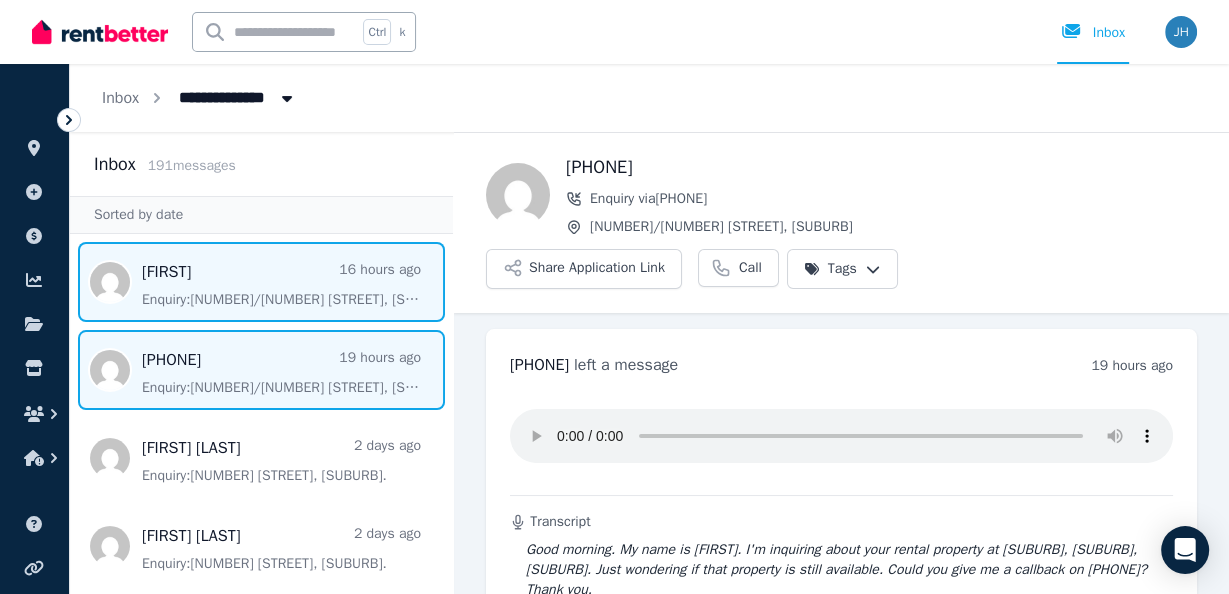 click at bounding box center (261, 282) 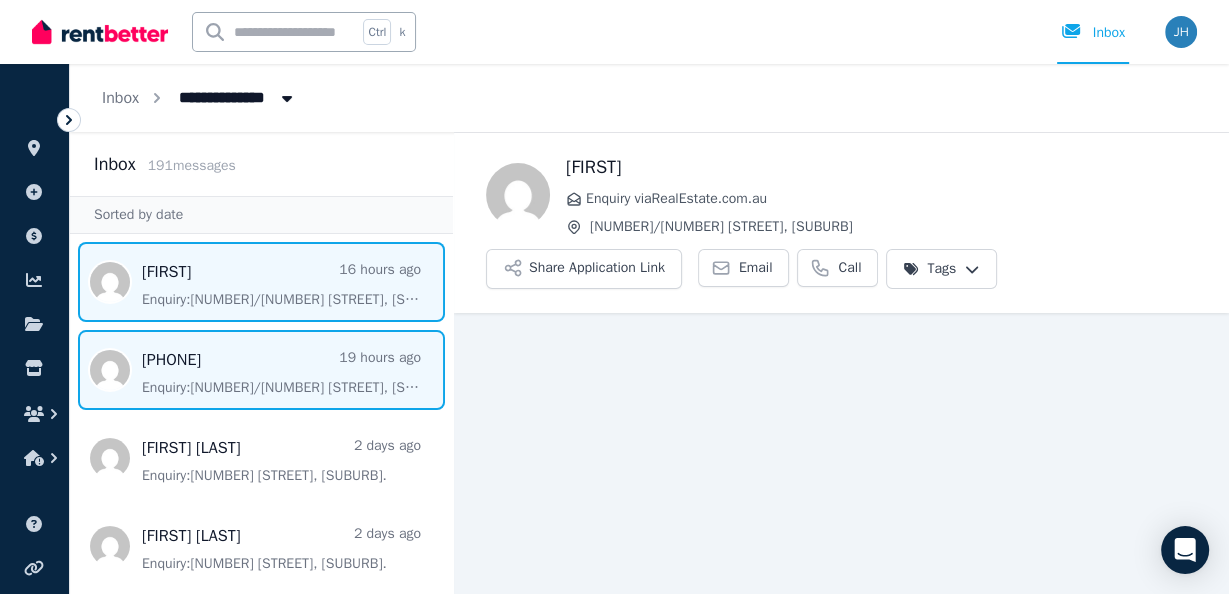 click at bounding box center (261, 370) 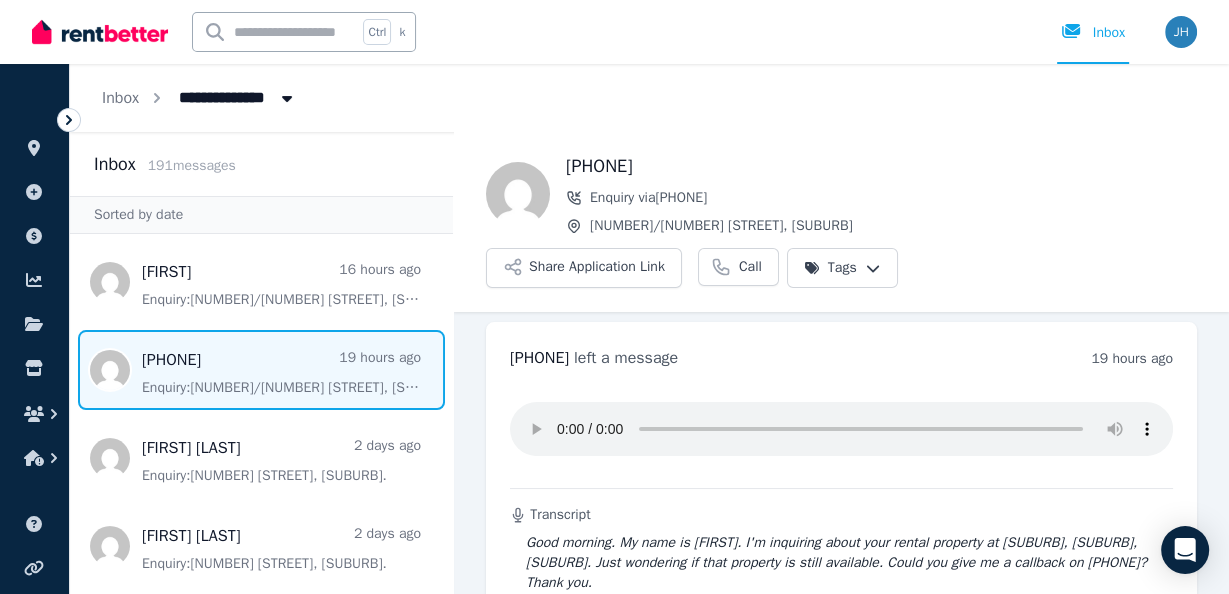 scroll, scrollTop: 0, scrollLeft: 0, axis: both 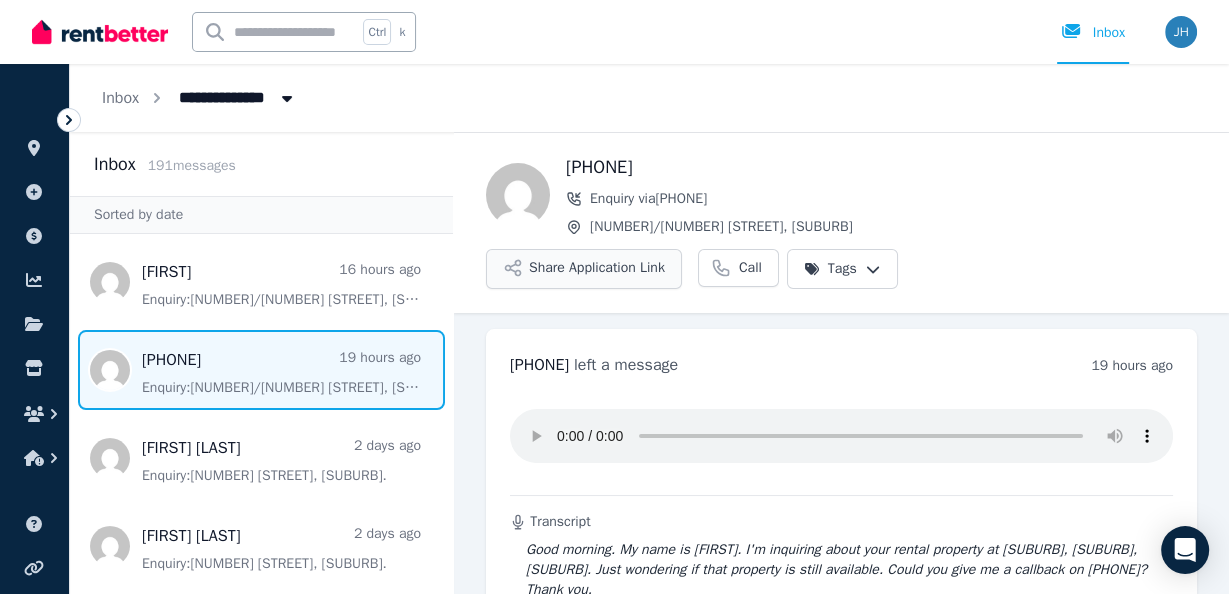 click on "Share Application Link" at bounding box center [584, 269] 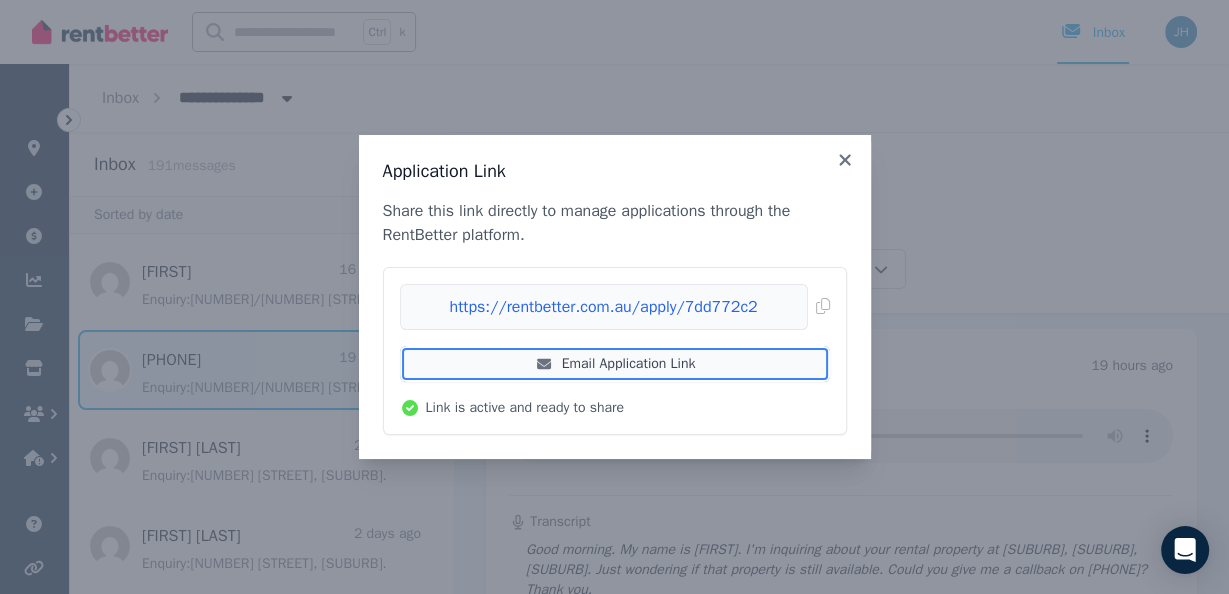click on "Email Application Link" at bounding box center [615, 364] 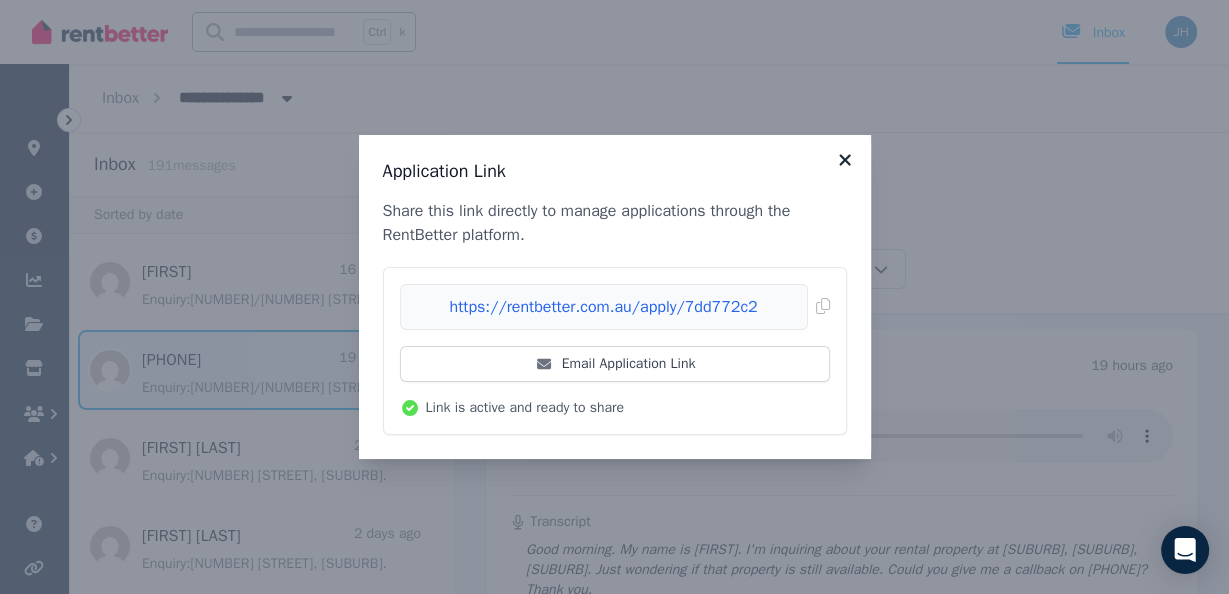 click 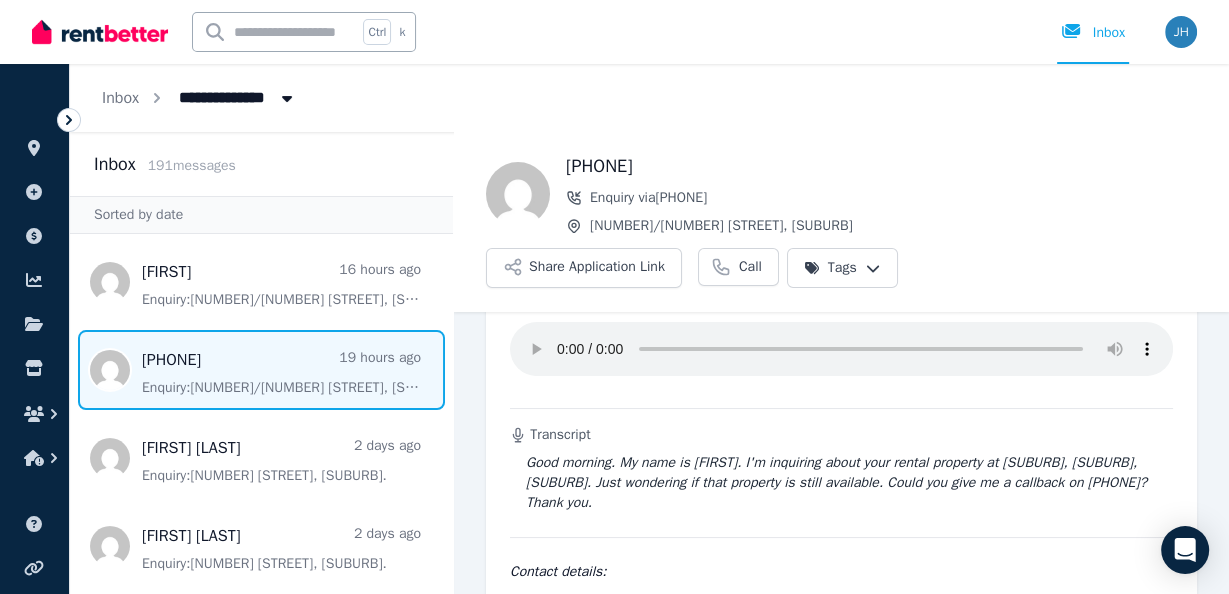 scroll, scrollTop: 90, scrollLeft: 0, axis: vertical 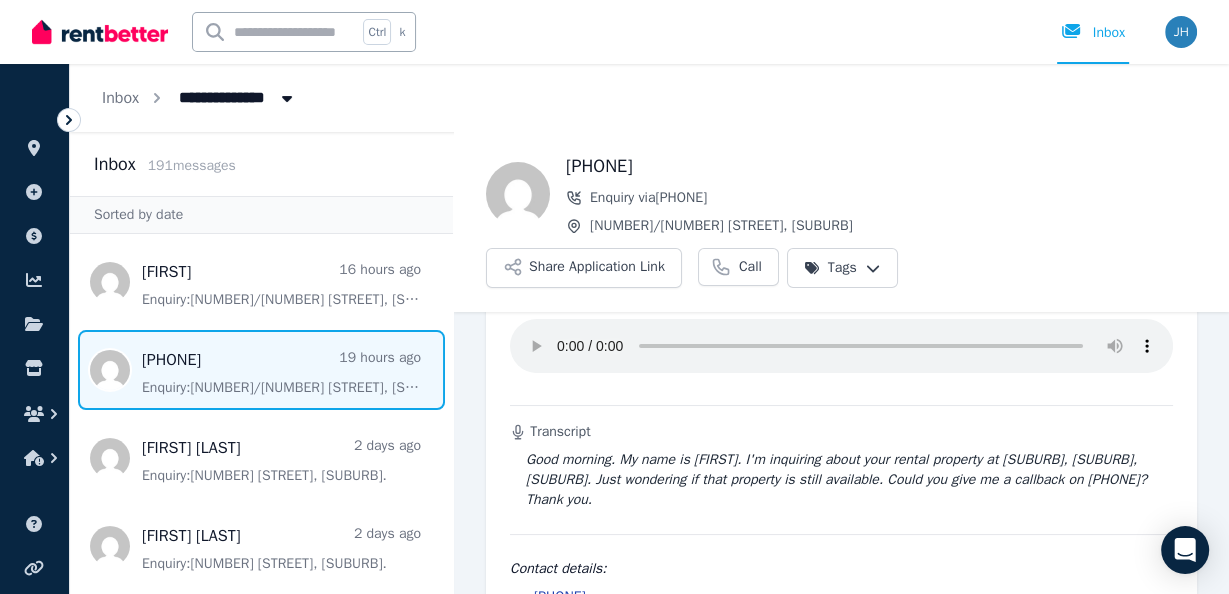 click 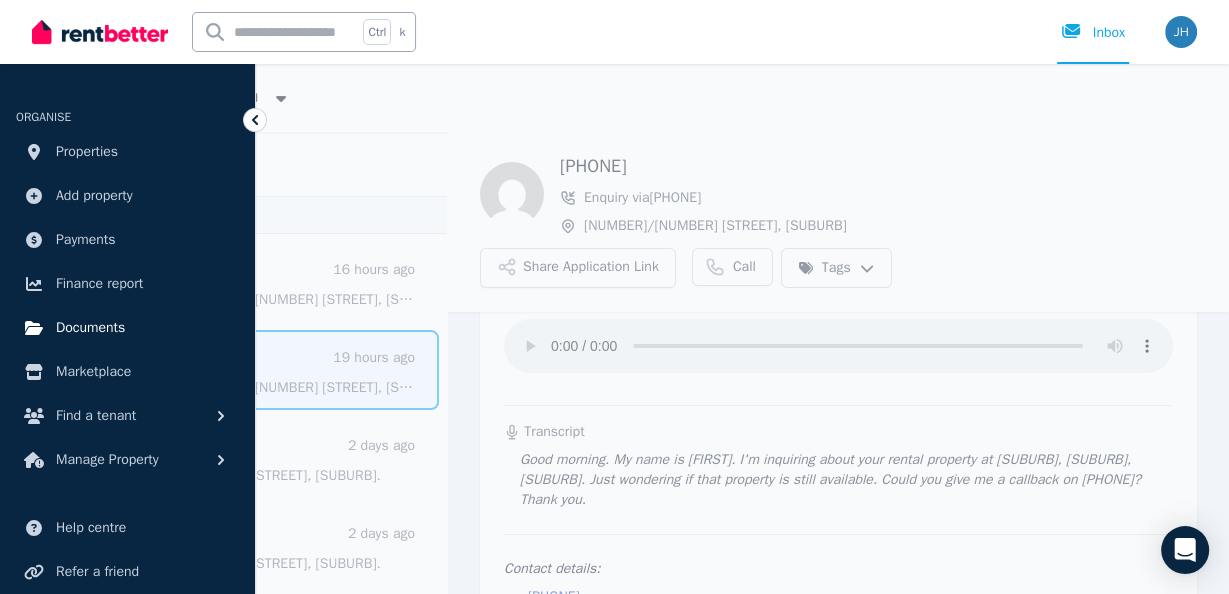click on "Documents" at bounding box center (90, 328) 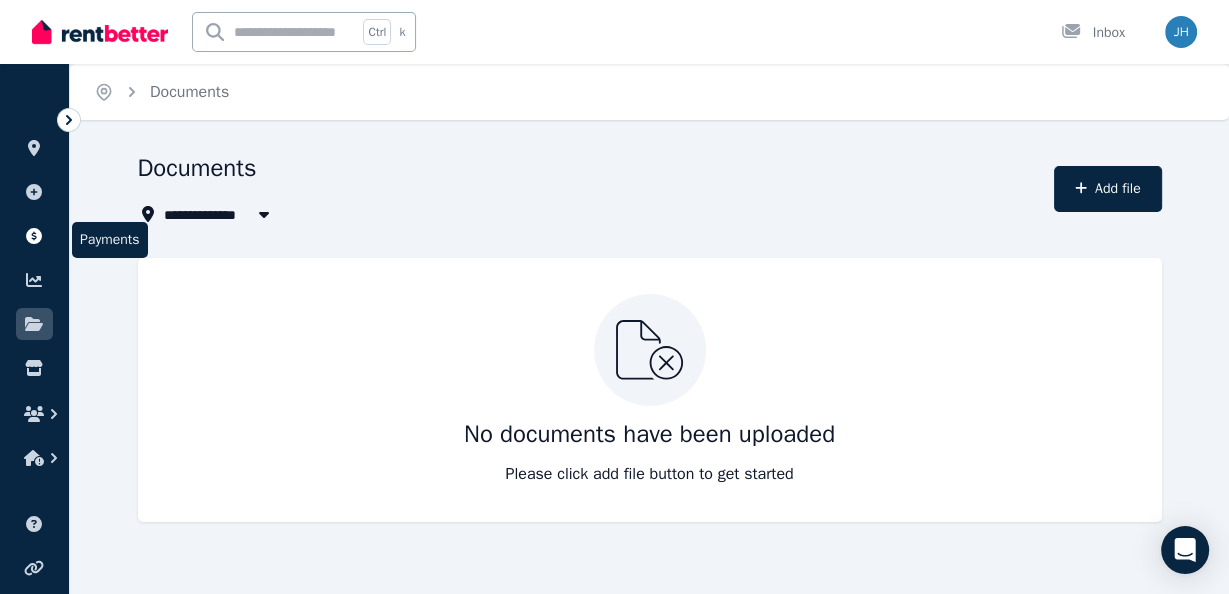 click 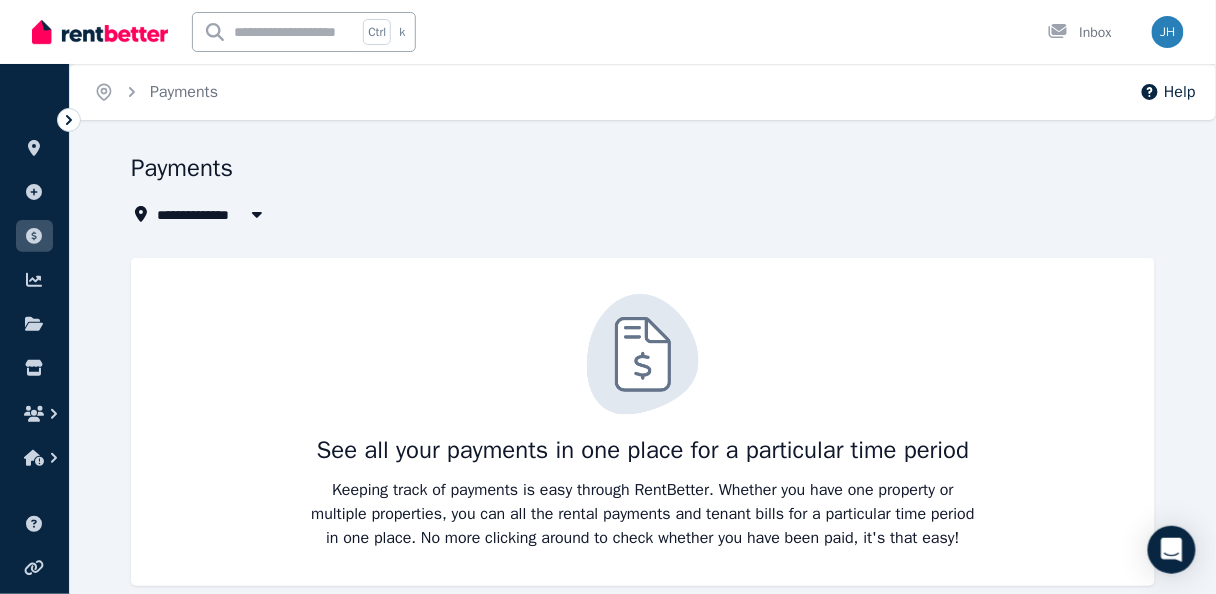 click 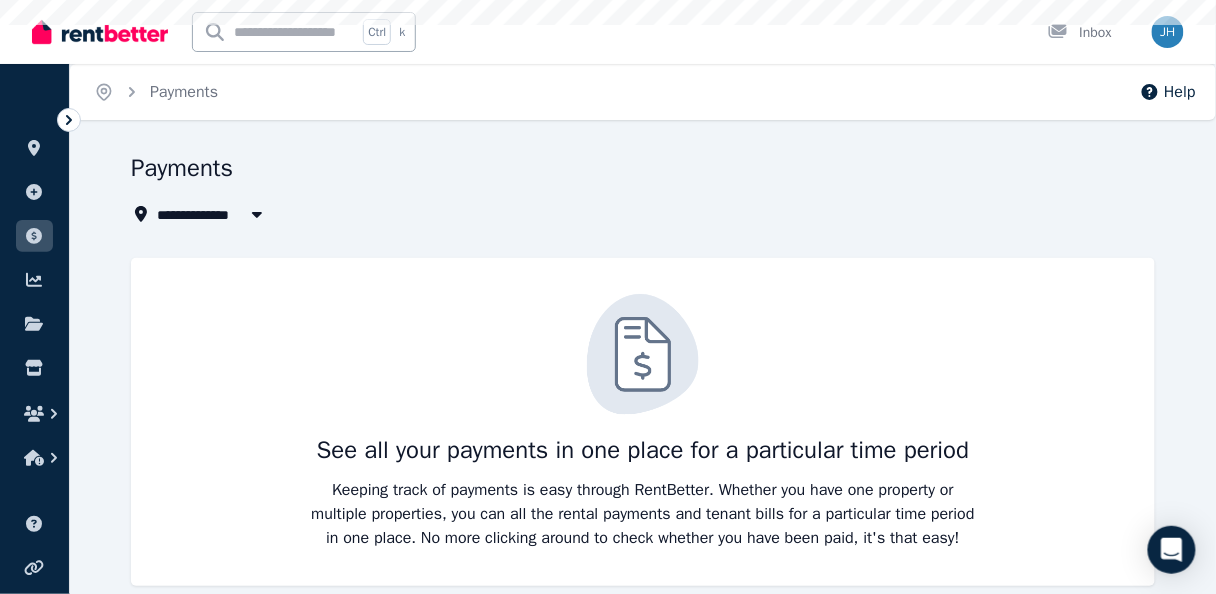 click on "Payments" at bounding box center [637, 171] 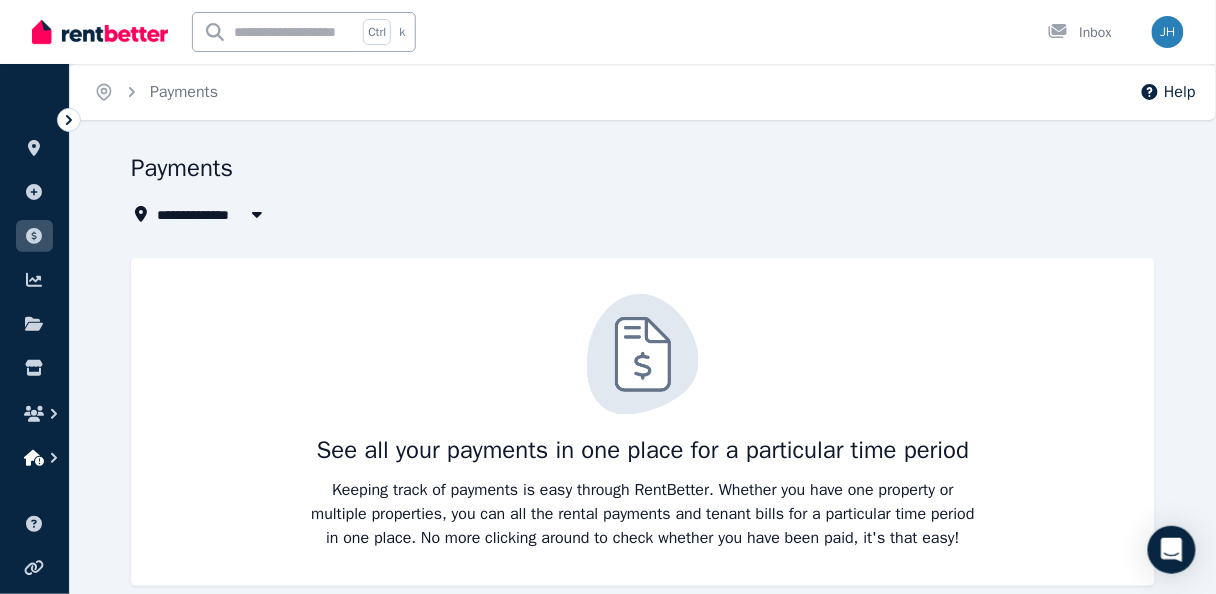 click 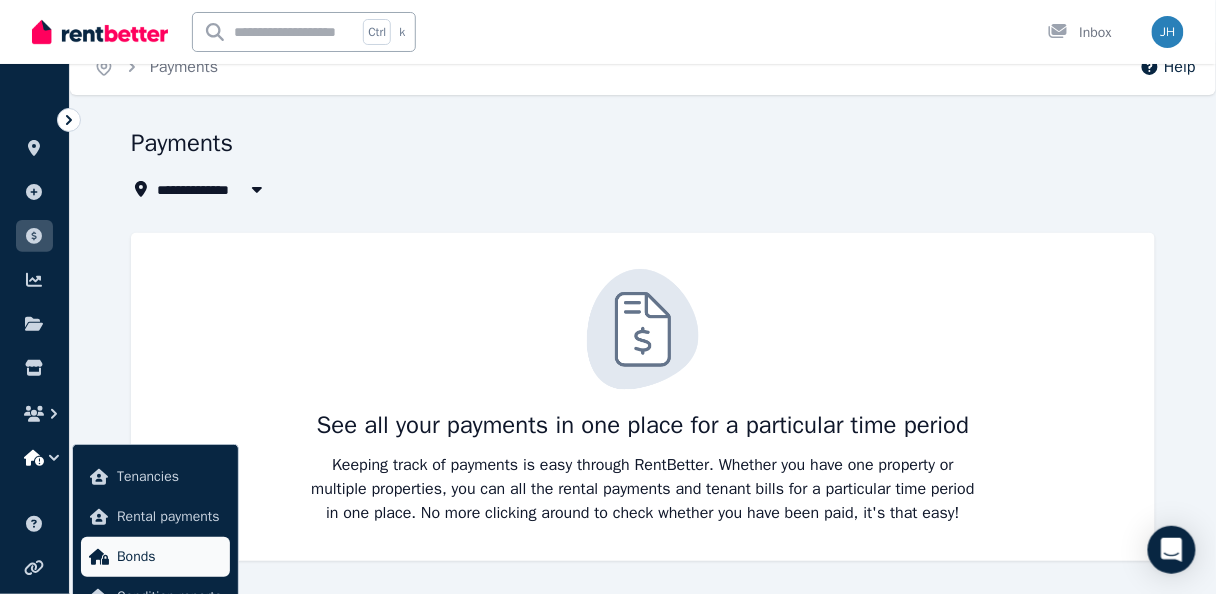 scroll, scrollTop: 26, scrollLeft: 0, axis: vertical 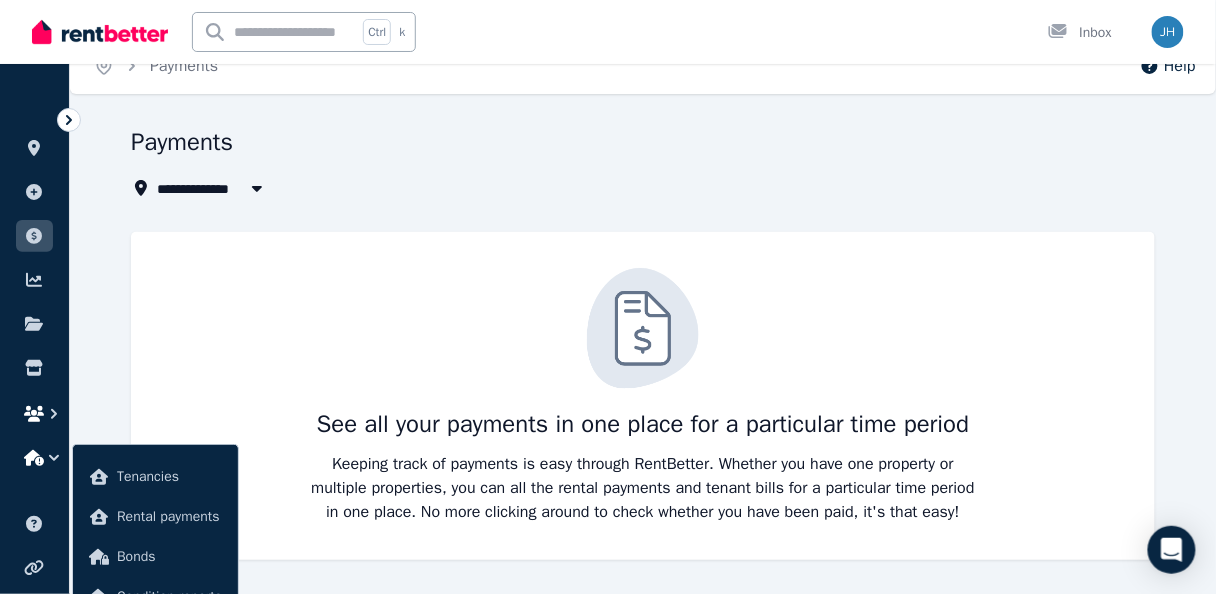 click 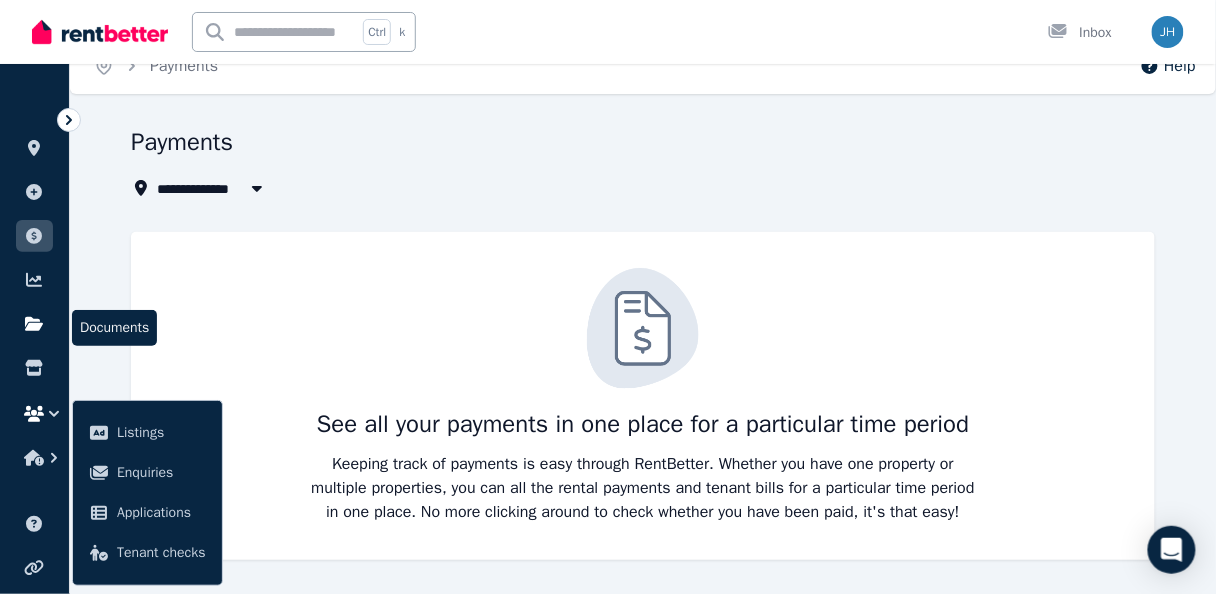 click 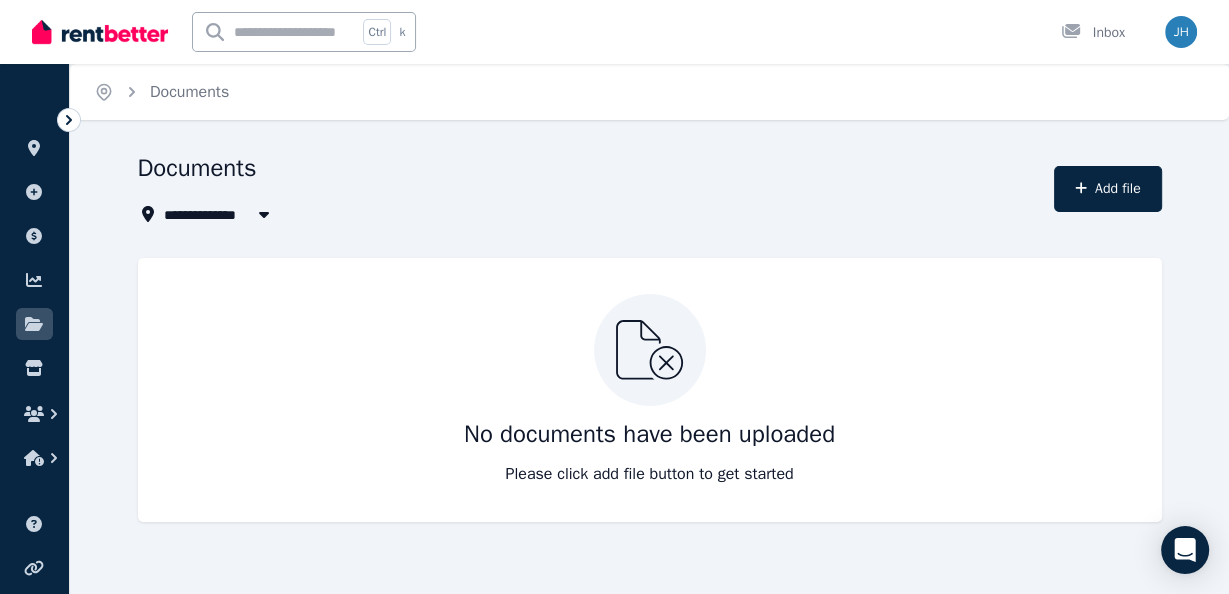 click 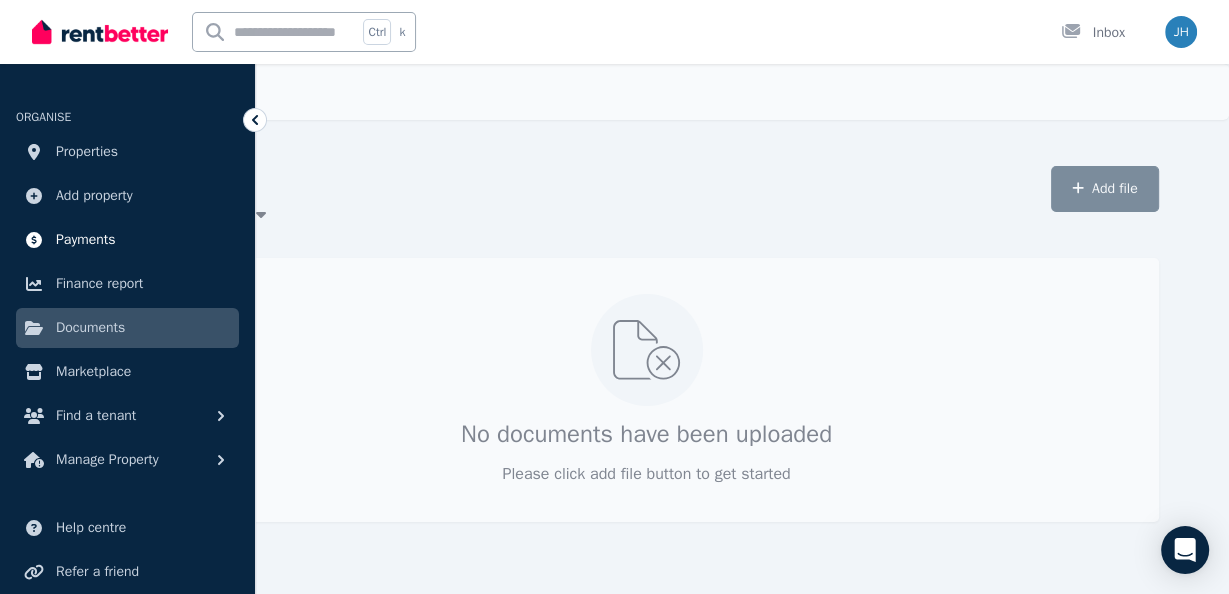 click on "Payments" at bounding box center [86, 240] 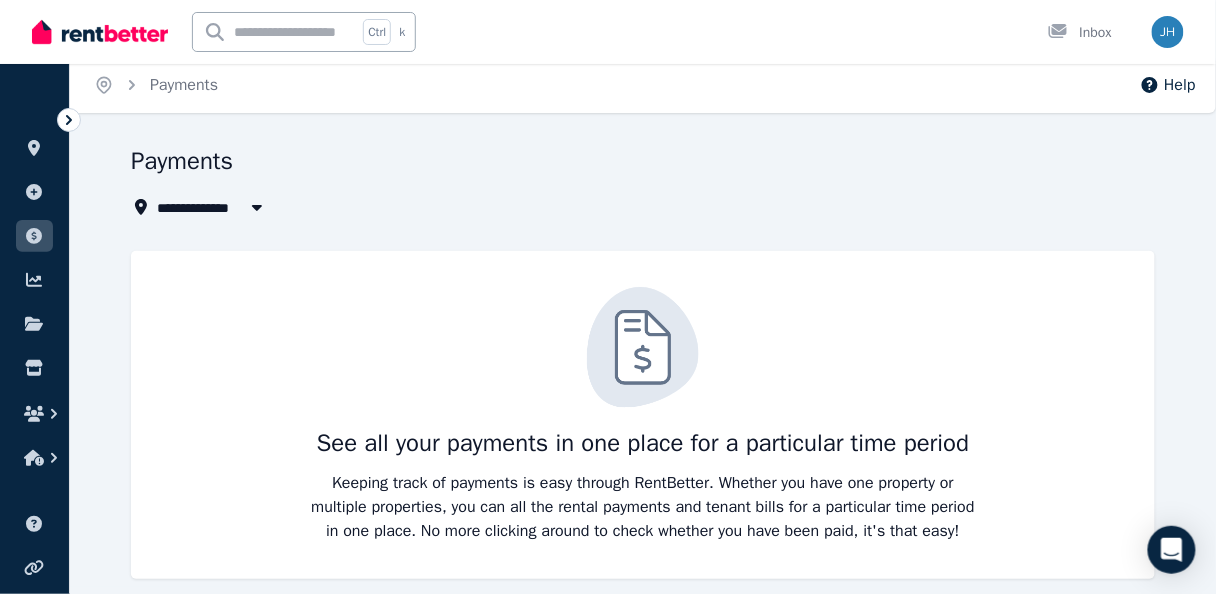 scroll, scrollTop: 0, scrollLeft: 0, axis: both 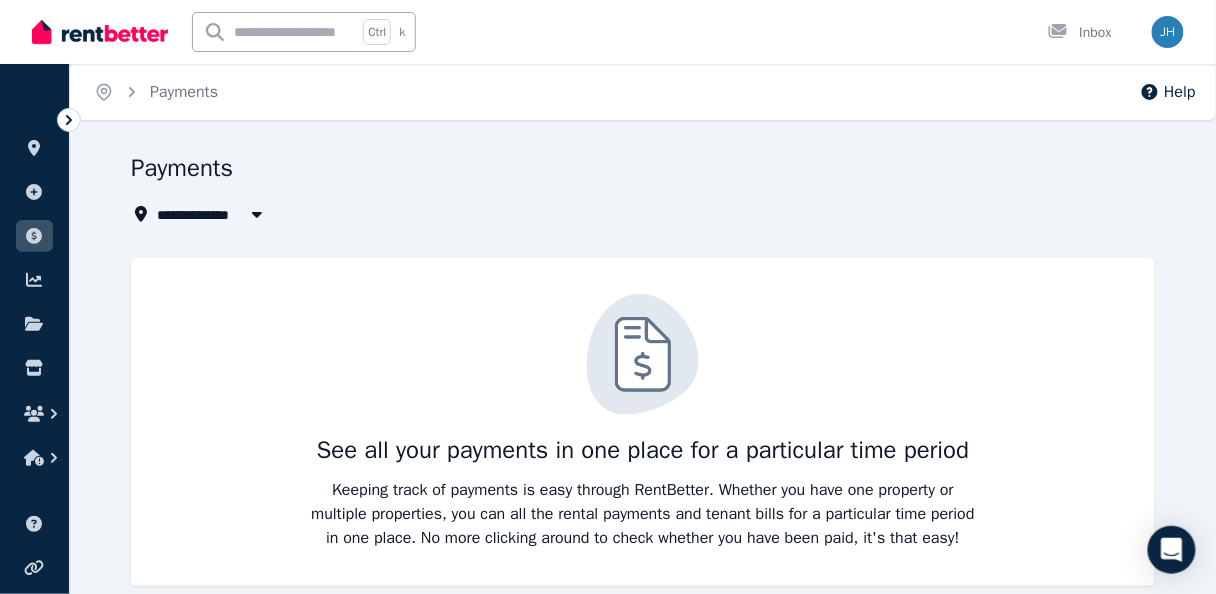click at bounding box center (100, 32) 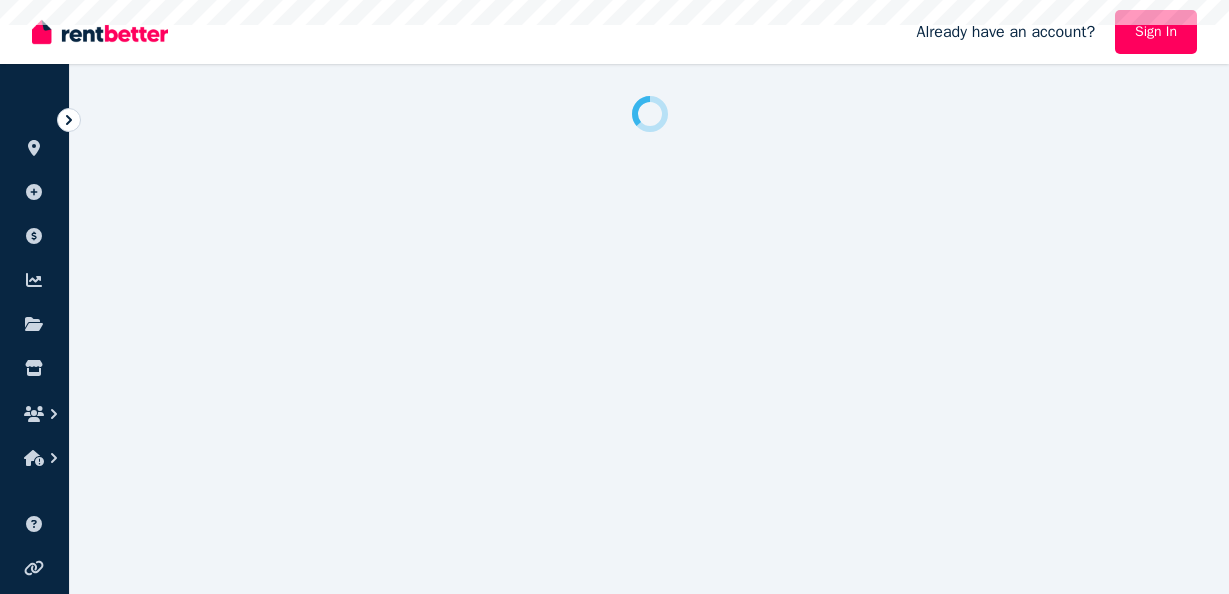scroll, scrollTop: 0, scrollLeft: 0, axis: both 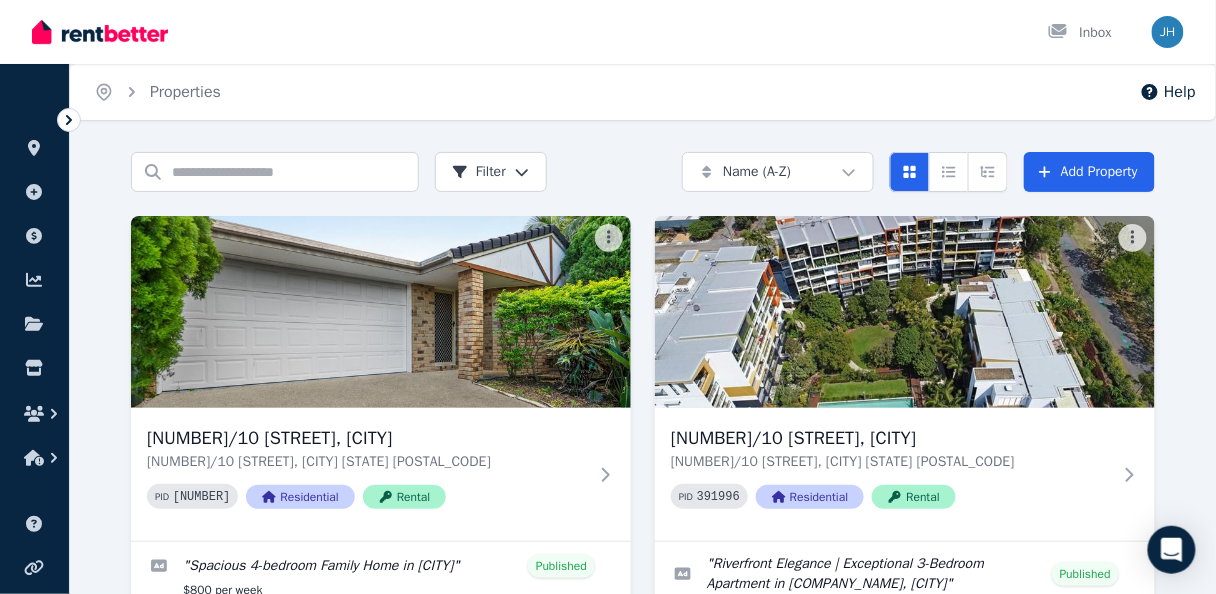 click 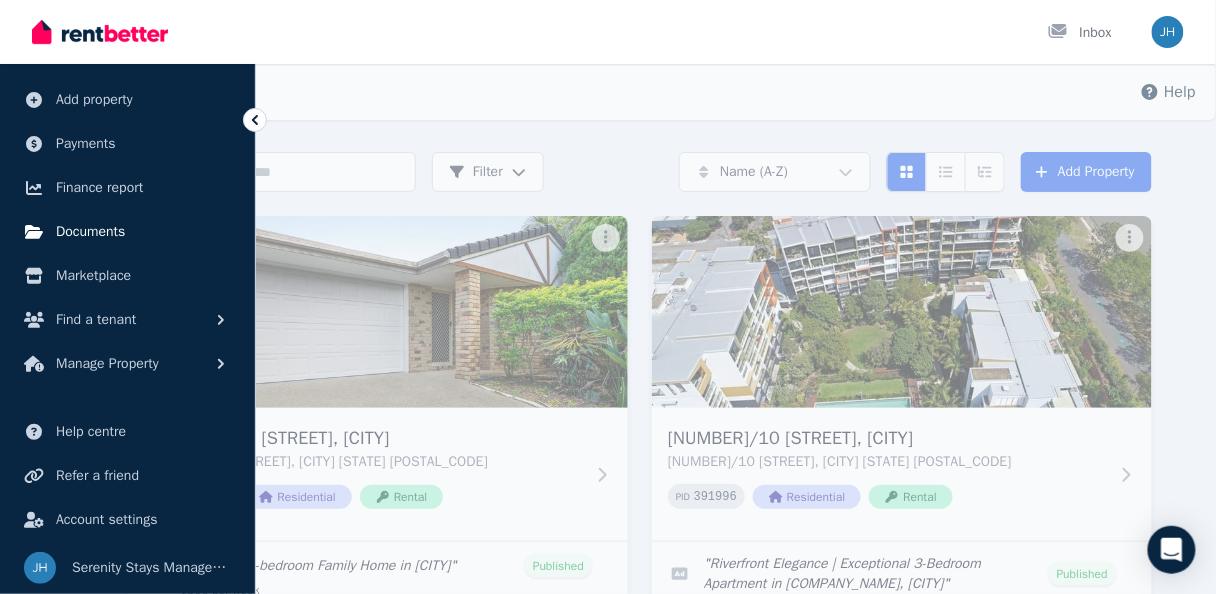 scroll, scrollTop: 97, scrollLeft: 0, axis: vertical 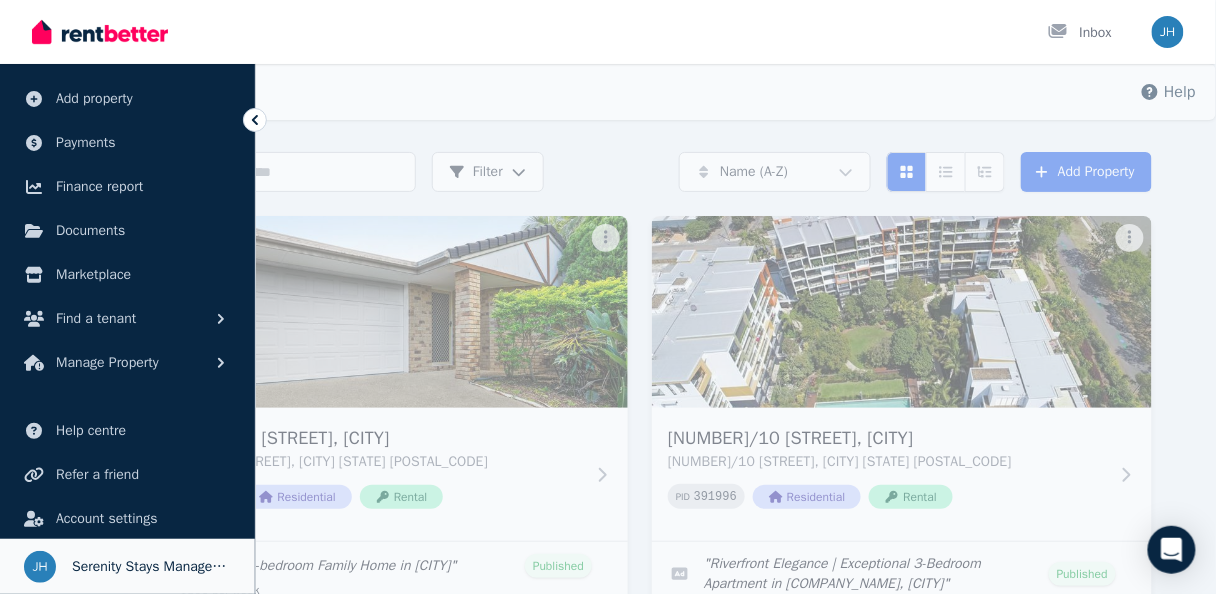 click on "Serenity Stays Management Pty Ltd" at bounding box center (151, 567) 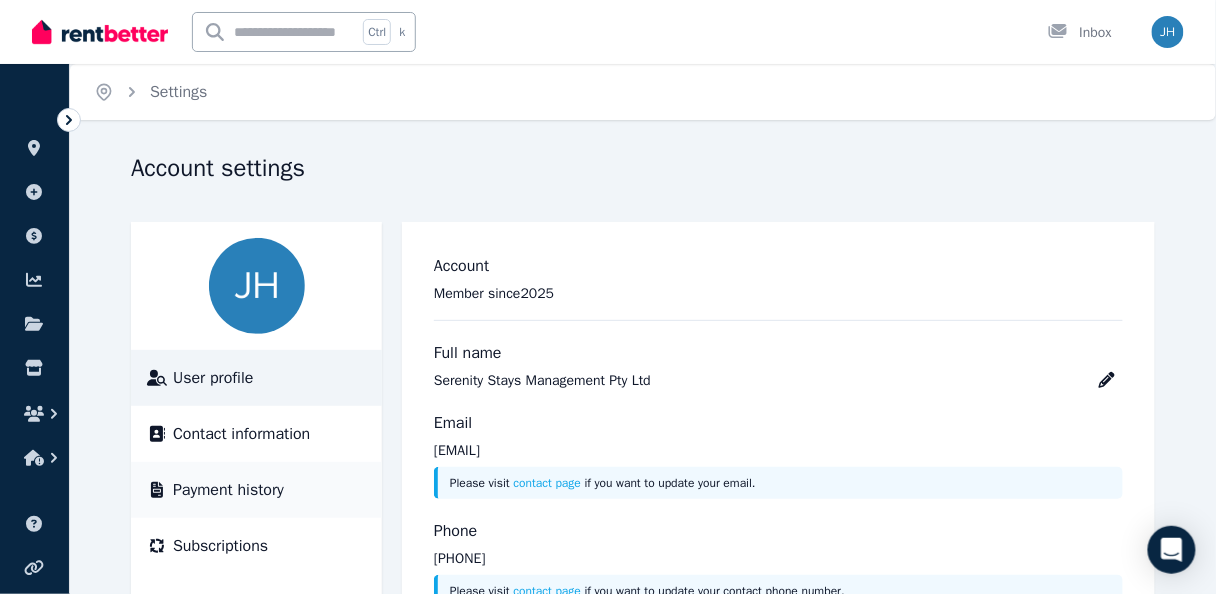 click on "Payment history" at bounding box center [228, 490] 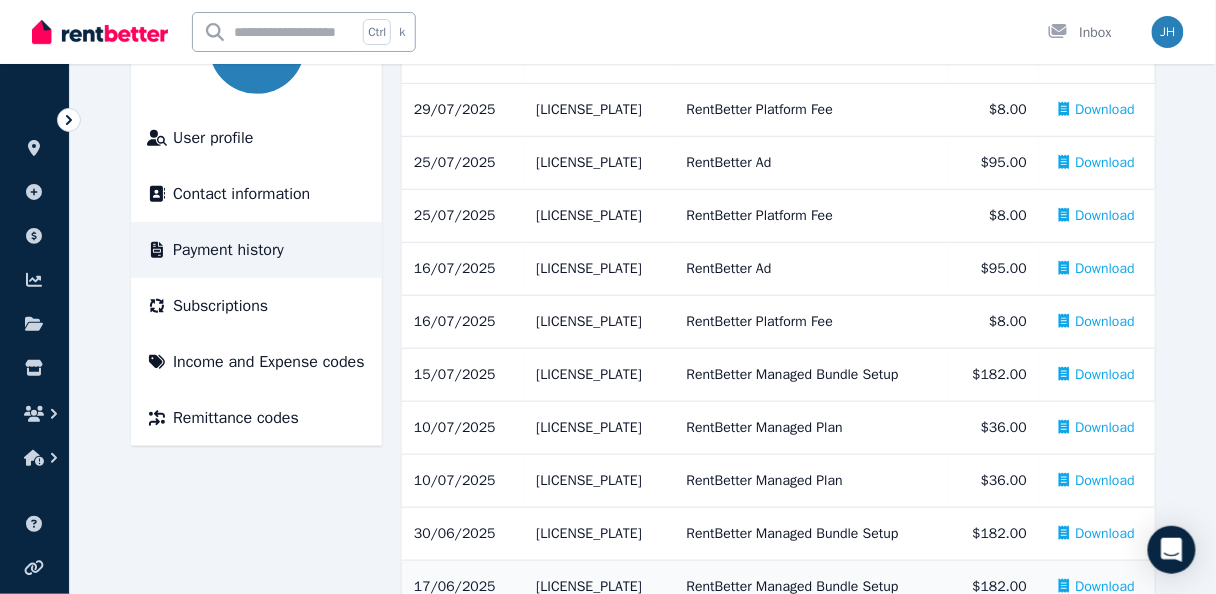 scroll, scrollTop: 234, scrollLeft: 0, axis: vertical 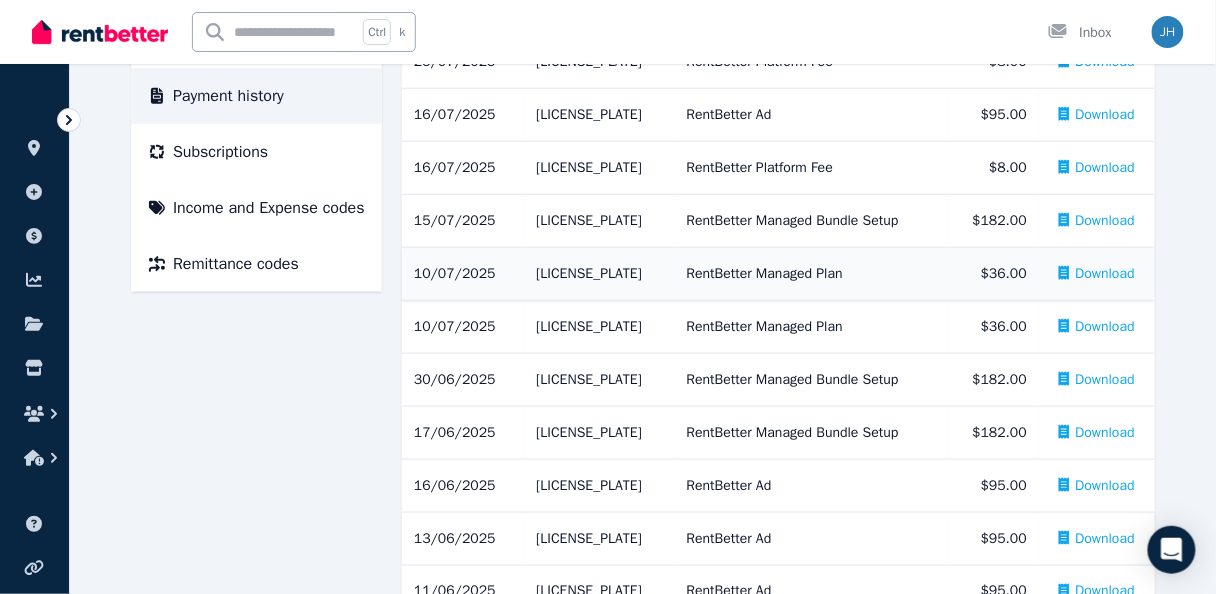 click on "RentBetter Managed Plan" at bounding box center (811, 274) 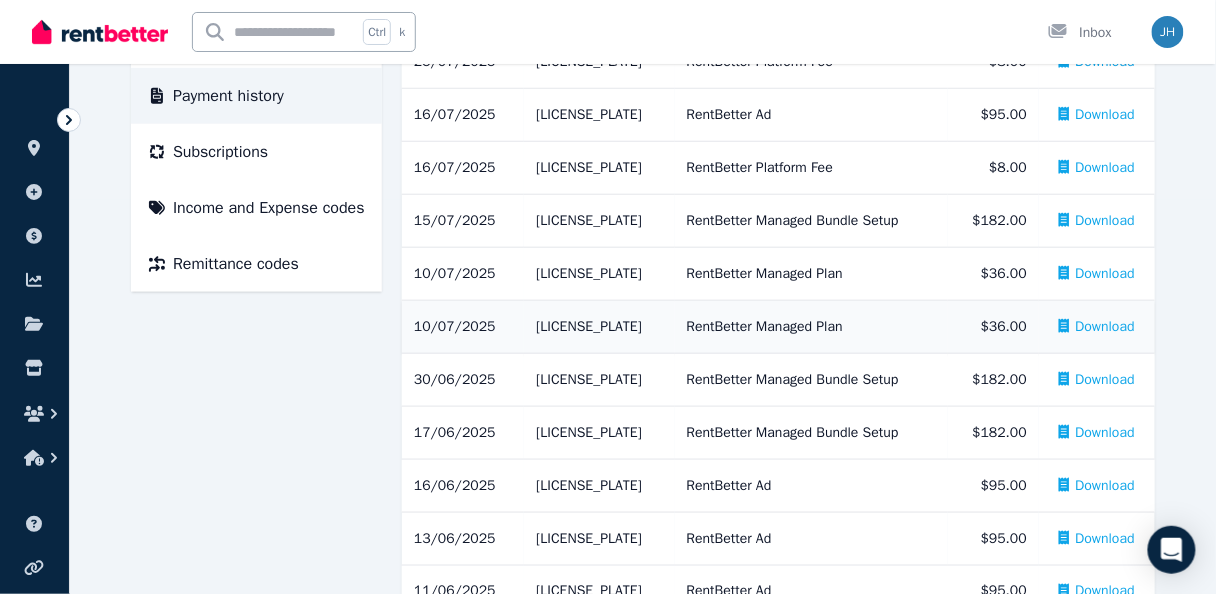click on "Download" at bounding box center (1106, 327) 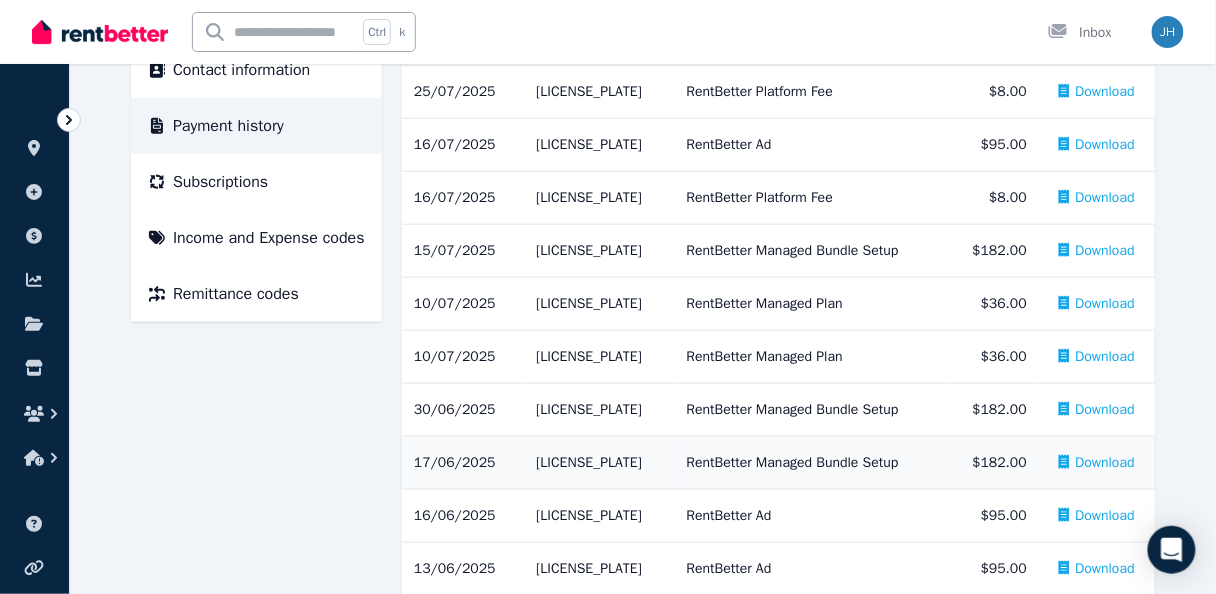 scroll, scrollTop: 314, scrollLeft: 0, axis: vertical 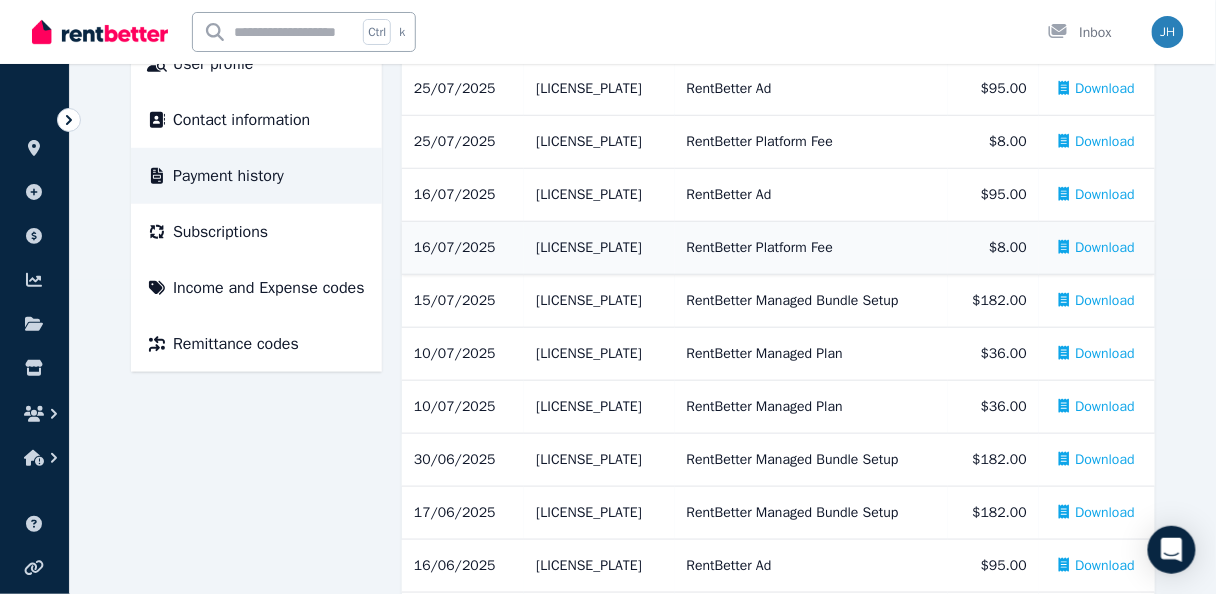 click on "Download" at bounding box center (1106, 248) 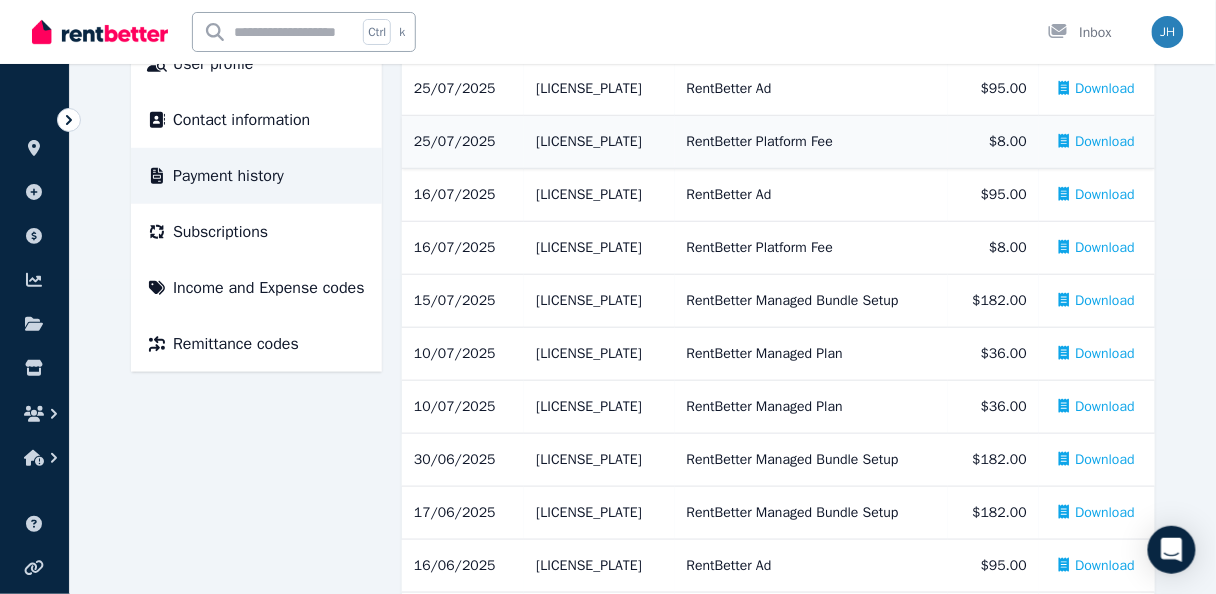 click on "Download" at bounding box center [1106, 142] 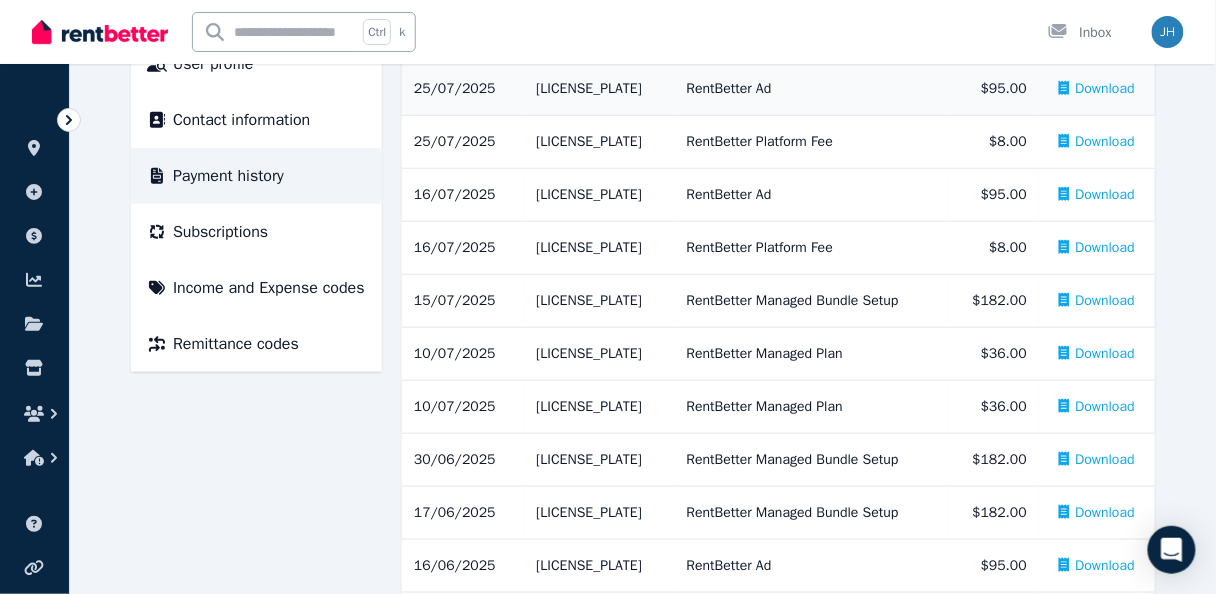 click on "Download" at bounding box center (1106, 89) 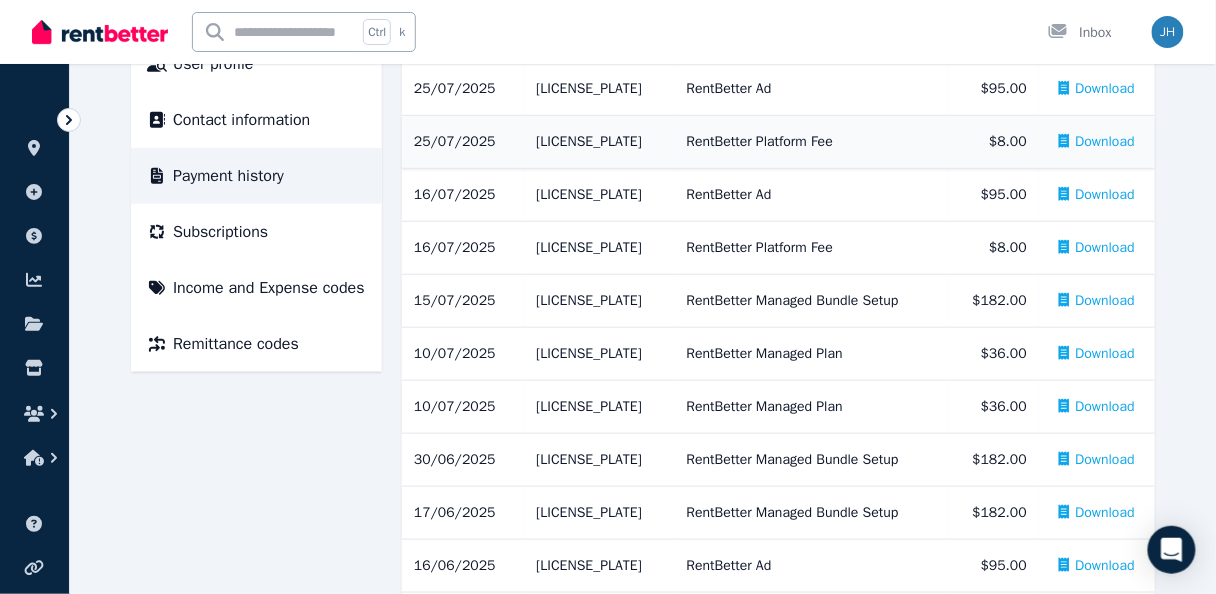 click on "Download" at bounding box center (1106, 142) 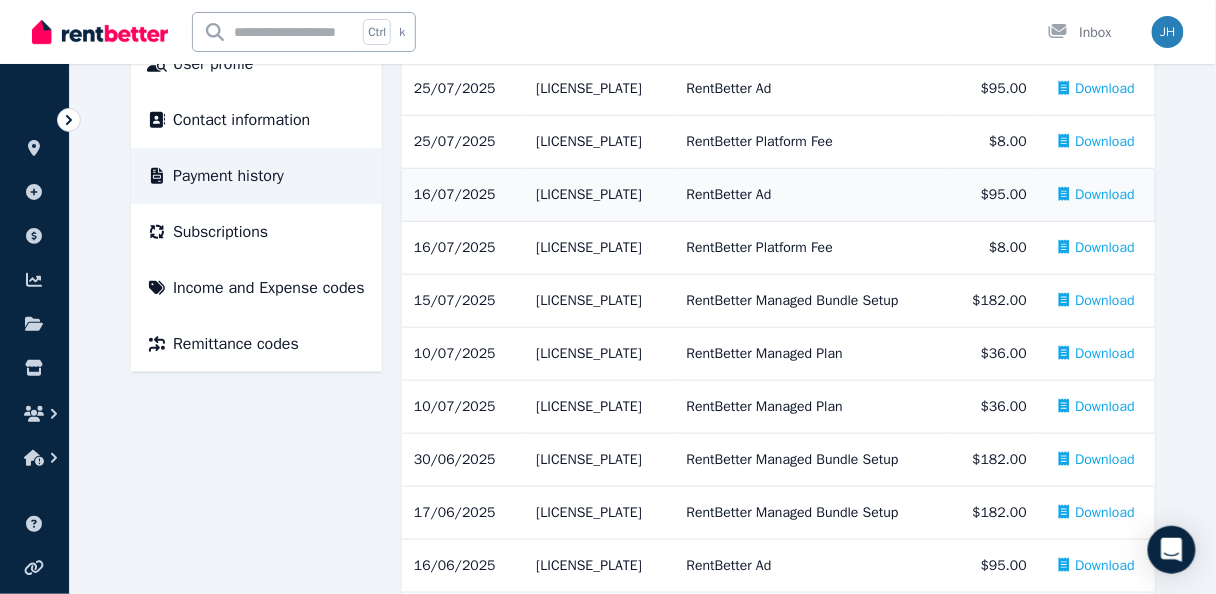 click on "Download" at bounding box center [1106, 195] 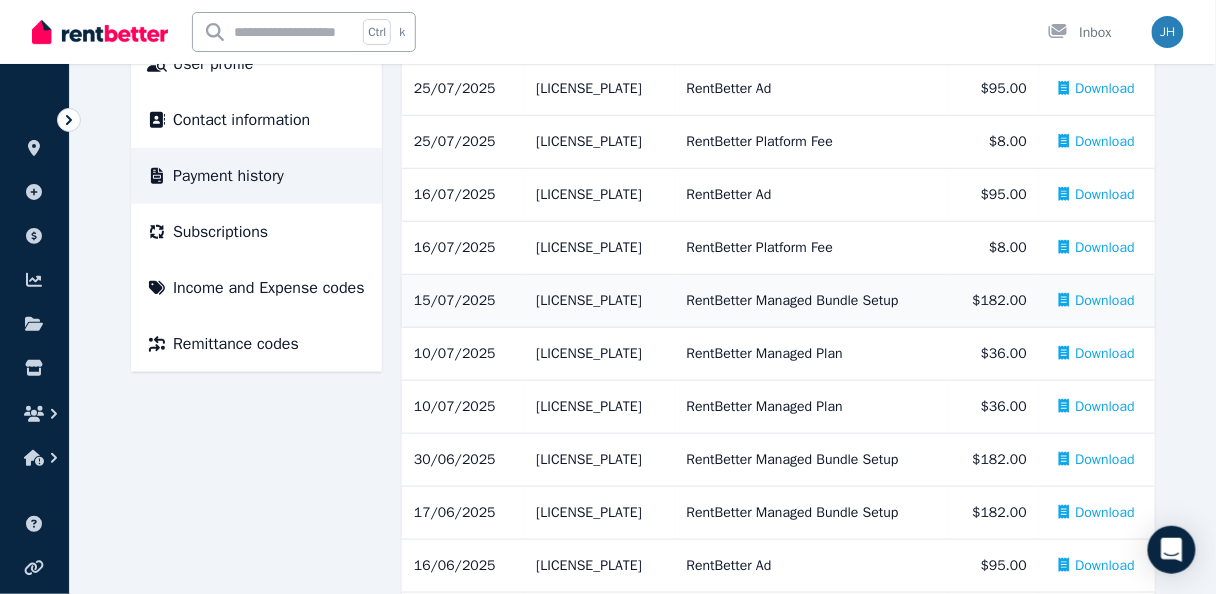 click on "Download" at bounding box center (1106, 301) 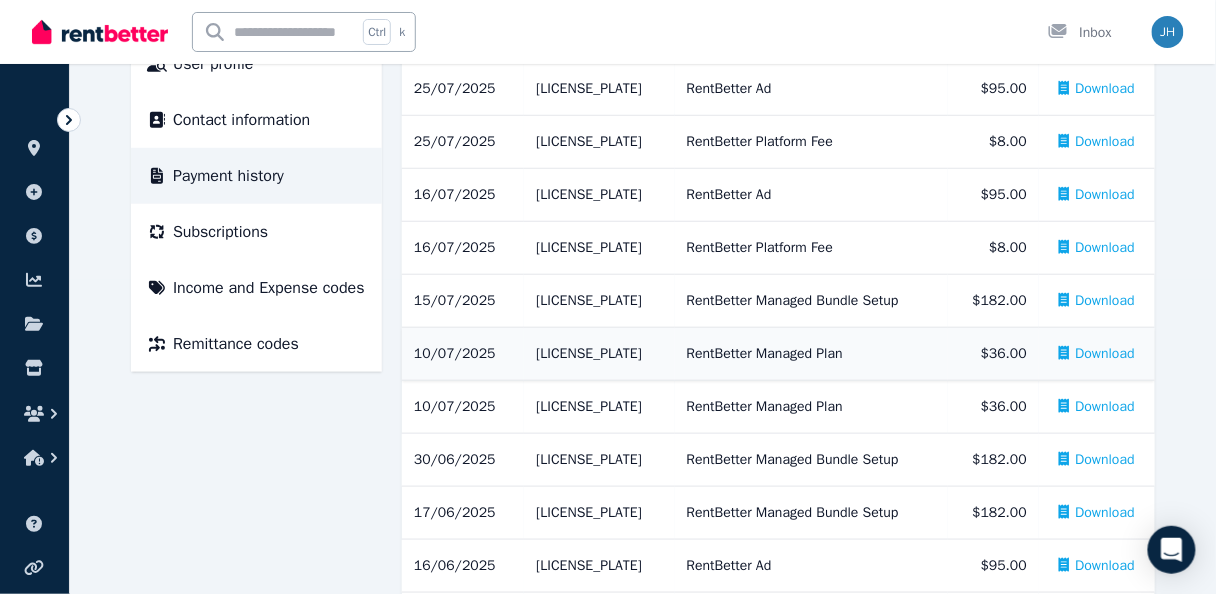 click on "Download" at bounding box center [1106, 354] 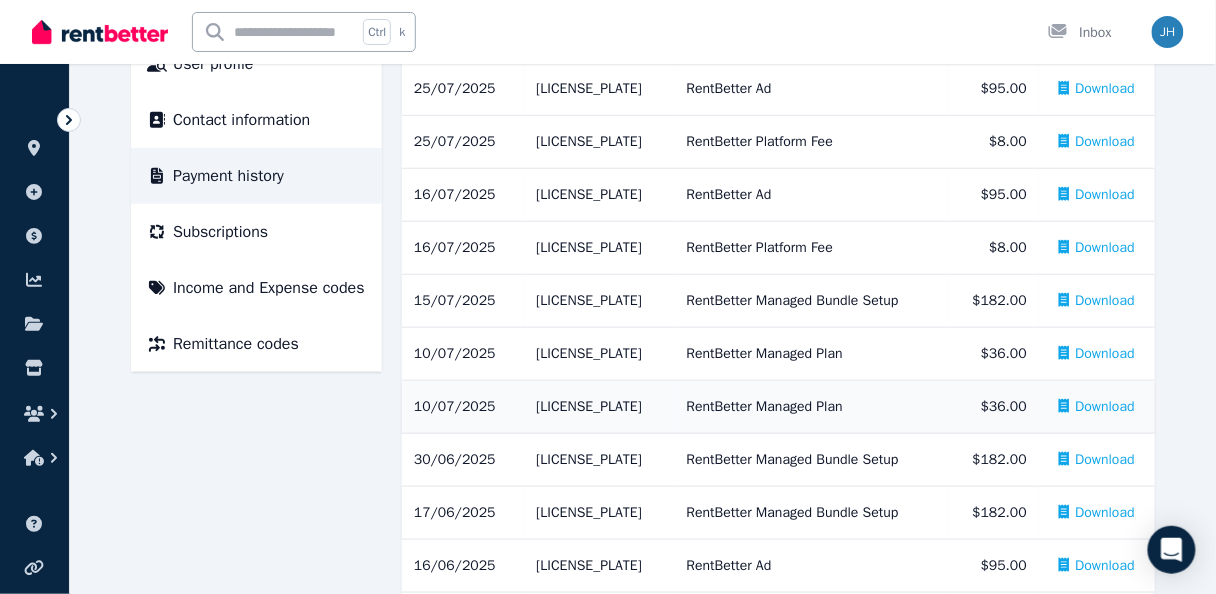 click on "Download" at bounding box center (1106, 407) 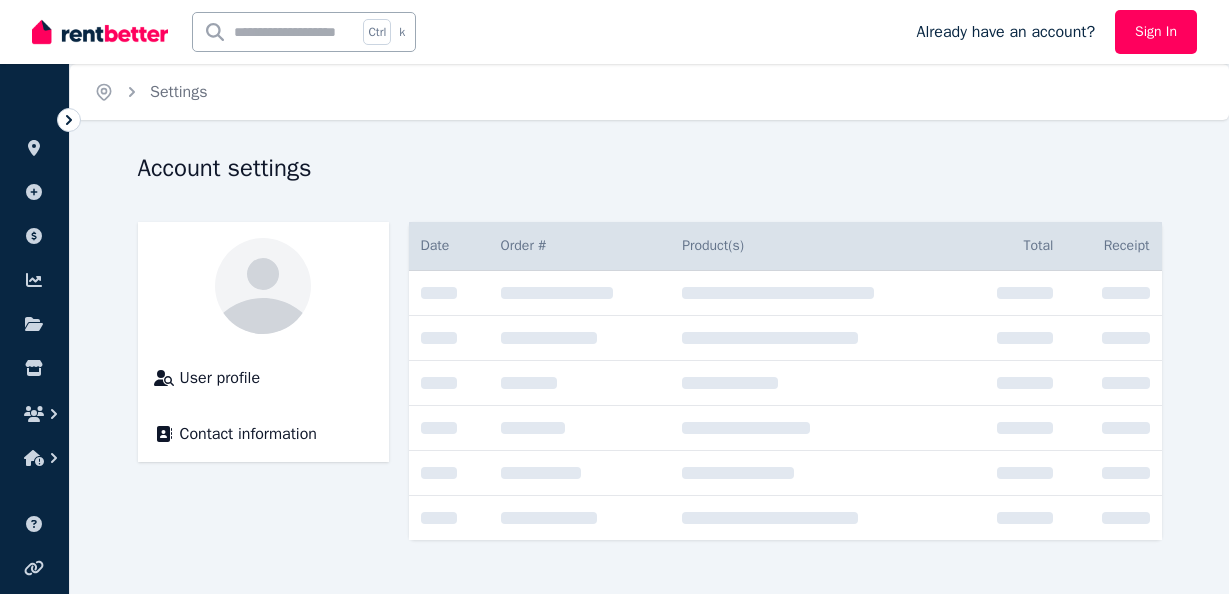 scroll, scrollTop: 0, scrollLeft: 0, axis: both 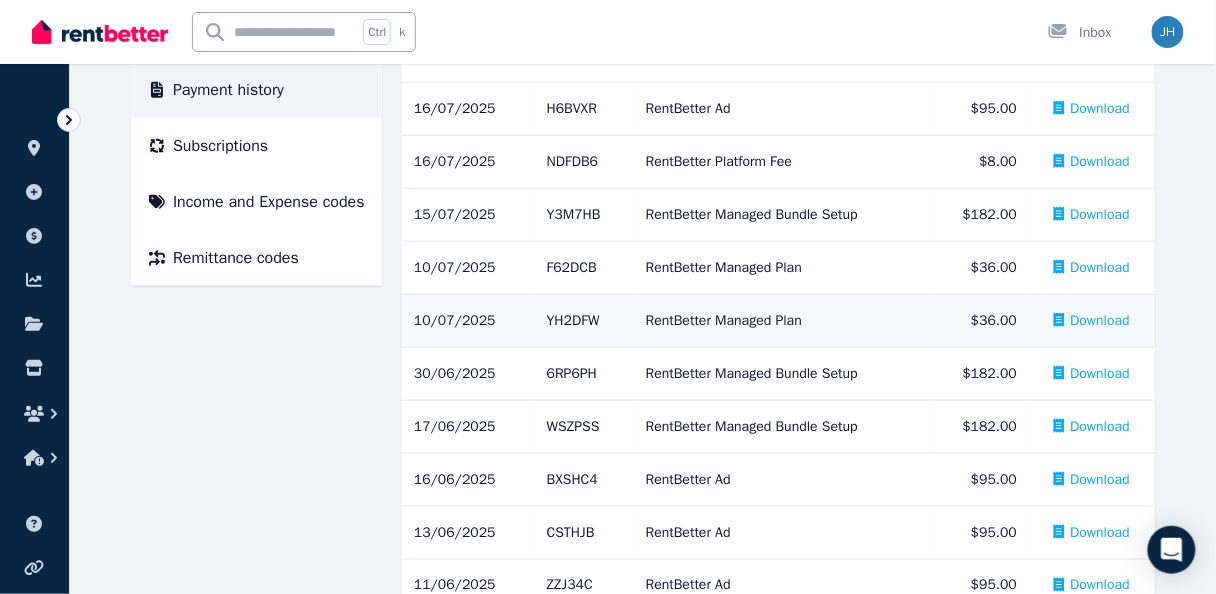 click on "Download" at bounding box center (1101, 321) 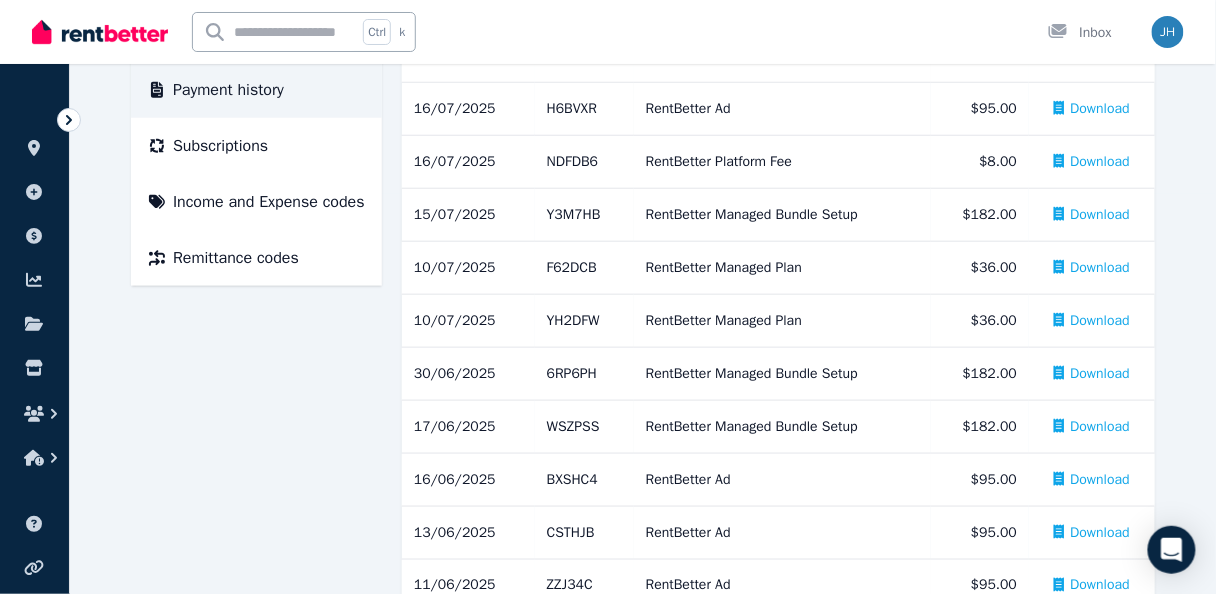 click on "Account settings User profile Contact information Payment history Subscriptions Income and Expense codes Remittance codes Date Order # Order & Product(s) Product(s) Total Receipt 29/07/2025 # TTDWY8 RentBetter Ad RentBetter Ad $95.00 Download 29/07/2025 # SDS3M9 RentBetter Platform Fee RentBetter Platform Fee $8.00 Download 25/07/2025 # 59S7FM RentBetter Ad RentBetter Ad $95.00 Download 25/07/2025 # JGH3JV RentBetter Platform Fee RentBetter Platform Fee $8.00 Download 16/07/2025 # H6BVXR RentBetter Ad RentBetter Ad $95.00 Download 16/07/2025 # NDFDB6 RentBetter Platform Fee RentBetter Platform Fee $8.00 Download 15/07/2025 # Y3M7HB RentBetter Managed Bundle Setup RentBetter Managed Bundle Setup $182.00 Download 10/07/2025 # F62DCB RentBetter Managed Plan RentBetter Managed Plan $36.00 Download 10/07/2025 # YH2DFW RentBetter Managed Plan RentBetter Managed Plan $36.00 Download 30/06/2025 # 6RP6PH RentBetter Managed Bundle Setup RentBetter Managed Bundle Setup $182.00 Download 17/06/2025 # WSZPSS $182.00 # # #" at bounding box center (643, 253) 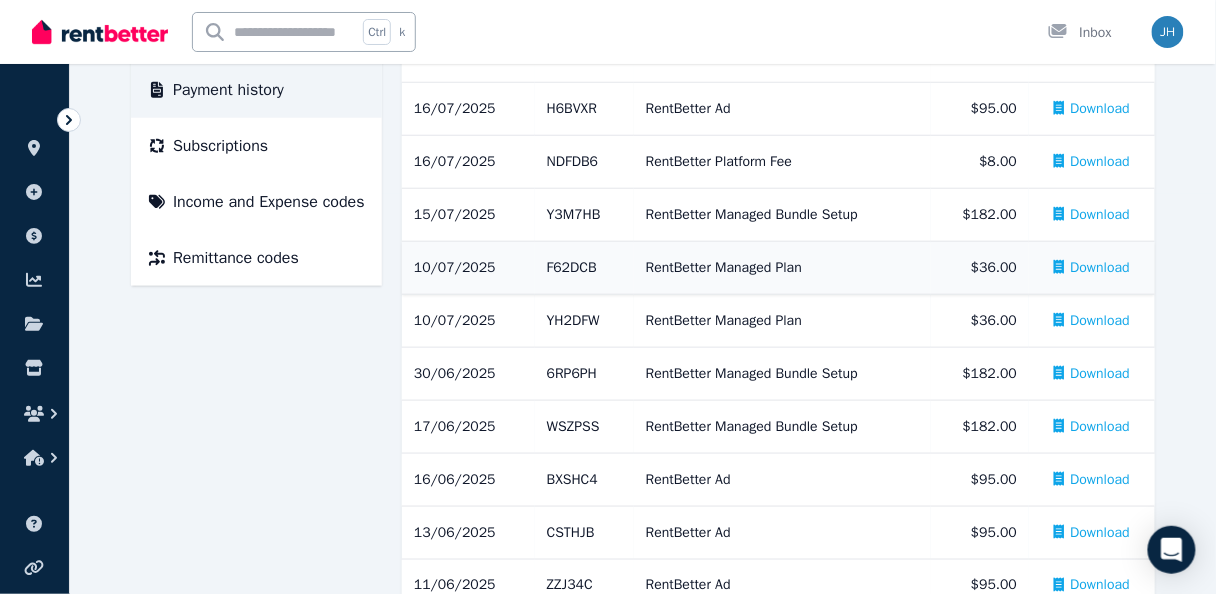 click on "Download" at bounding box center [1101, 268] 